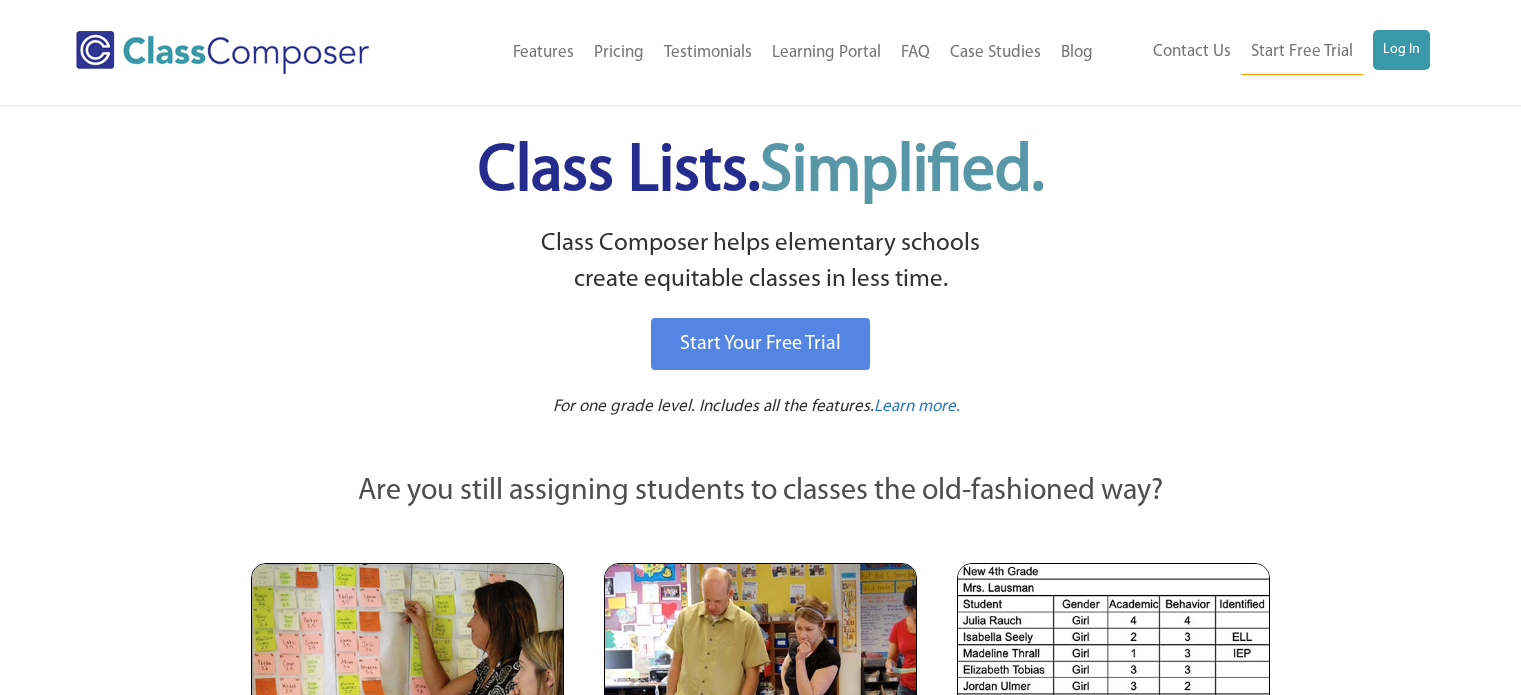 scroll, scrollTop: 0, scrollLeft: 0, axis: both 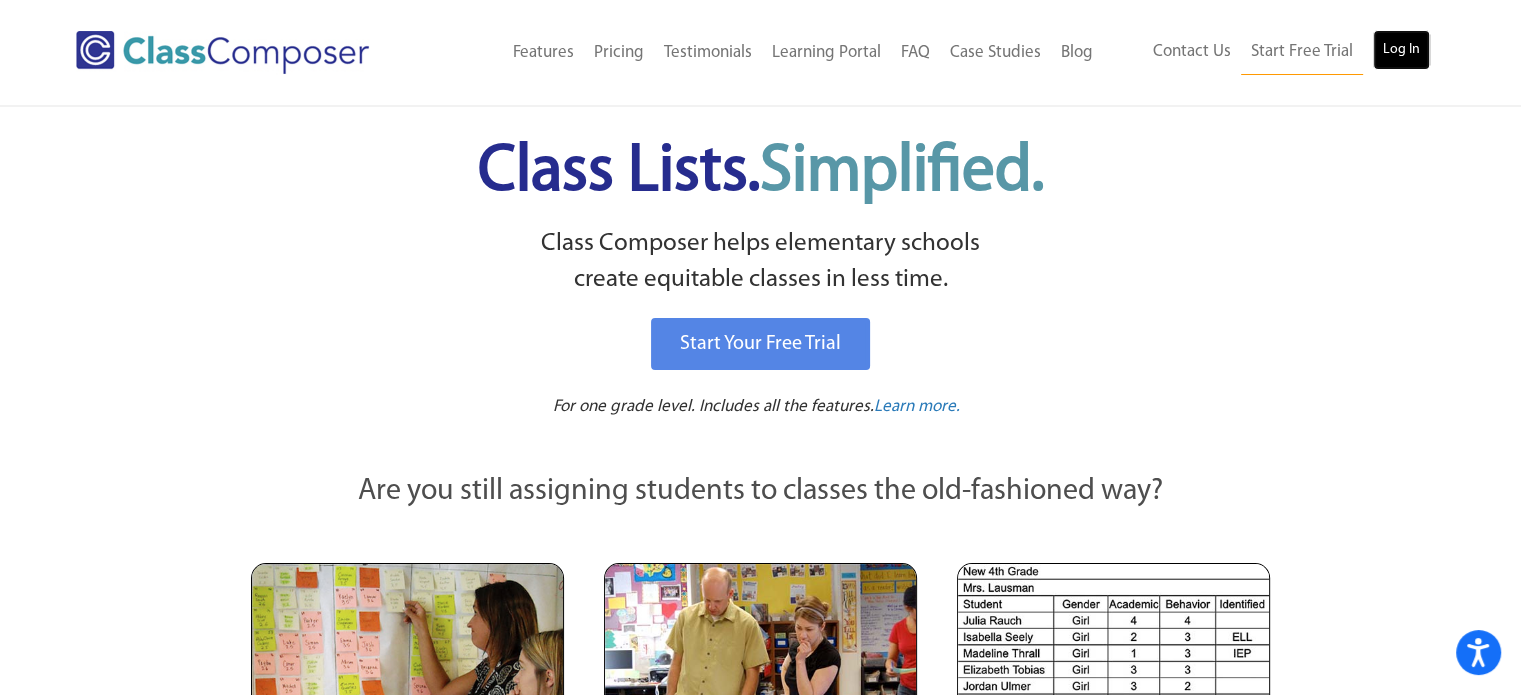 click on "Log In" at bounding box center [1401, 50] 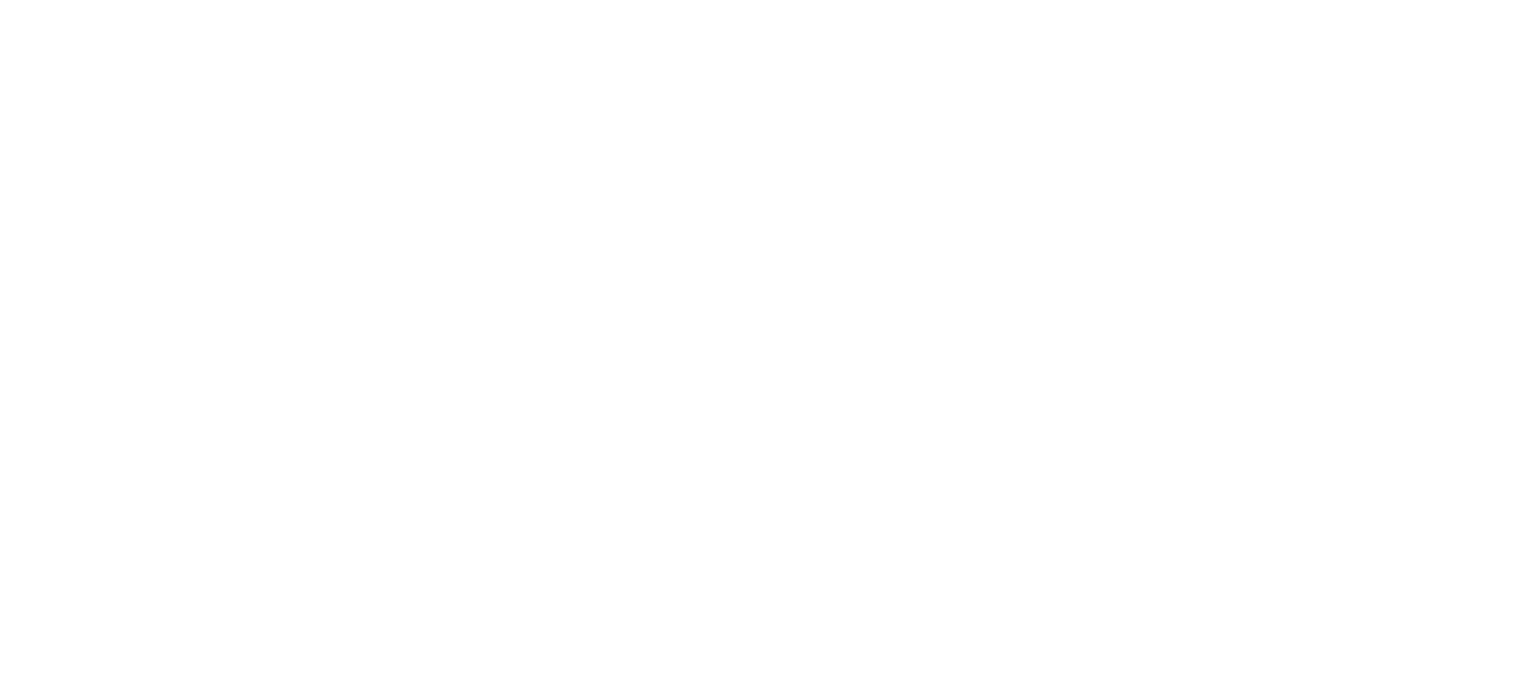 scroll, scrollTop: 0, scrollLeft: 0, axis: both 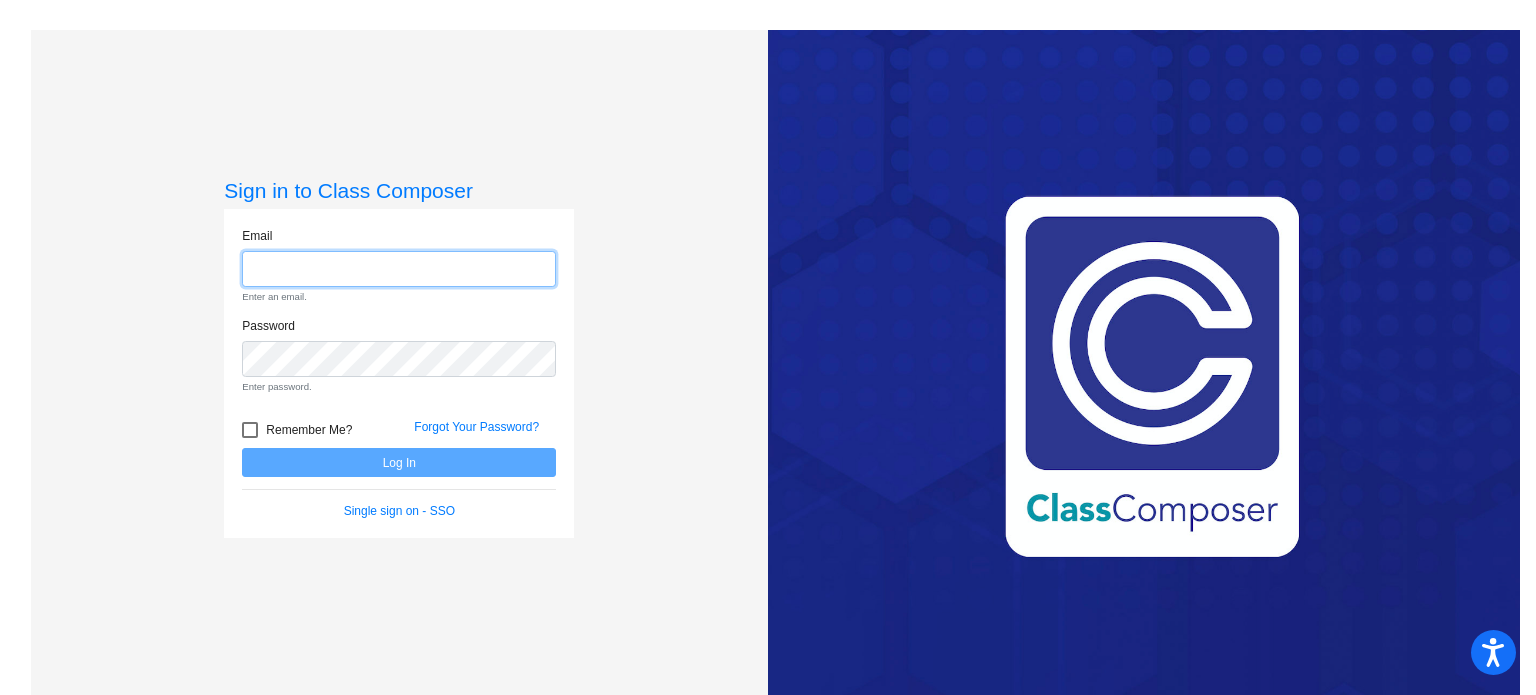 type on "[EMAIL]" 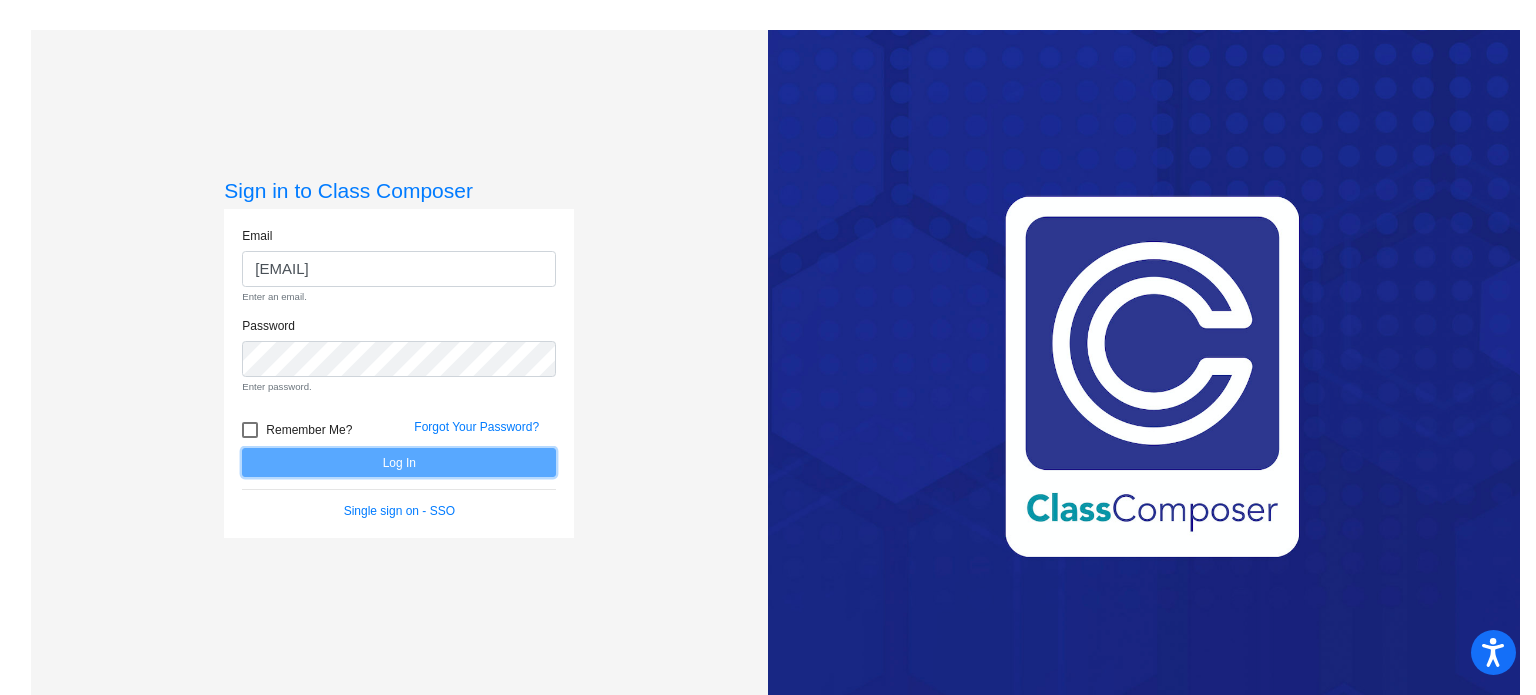 click on "Email [EMAIL] Enter an email. Password Enter password.  Remember Me? Forgot Your Password?  Log In   Single sign on - SSO" 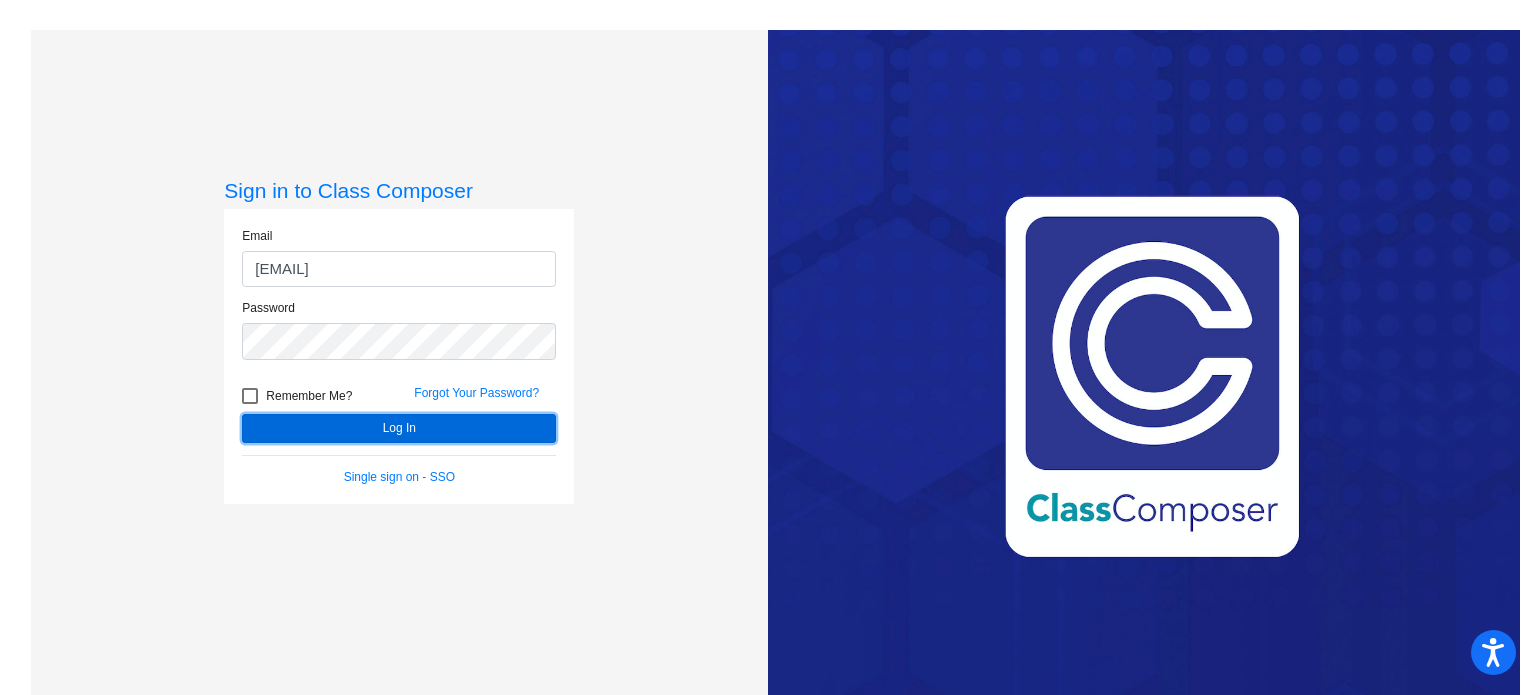 click on "Log In" 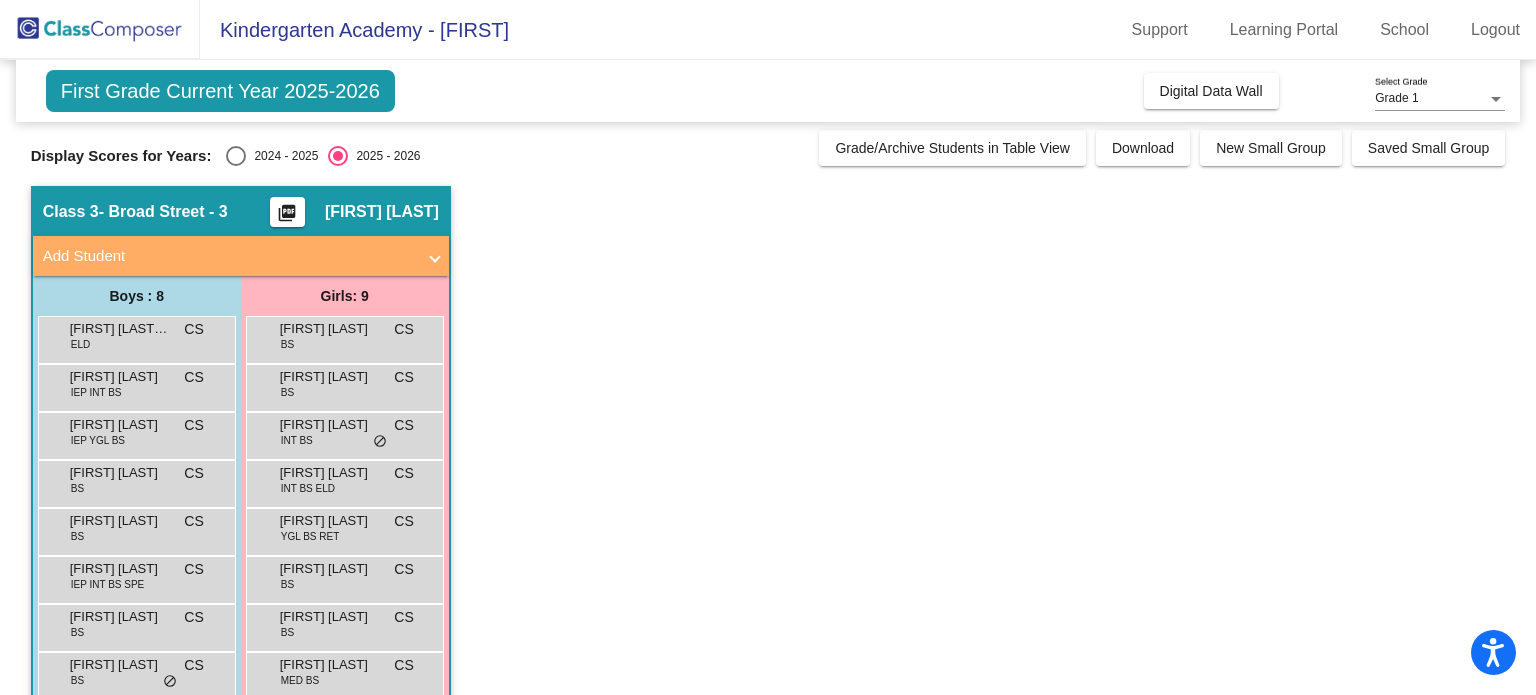 scroll, scrollTop: 0, scrollLeft: 0, axis: both 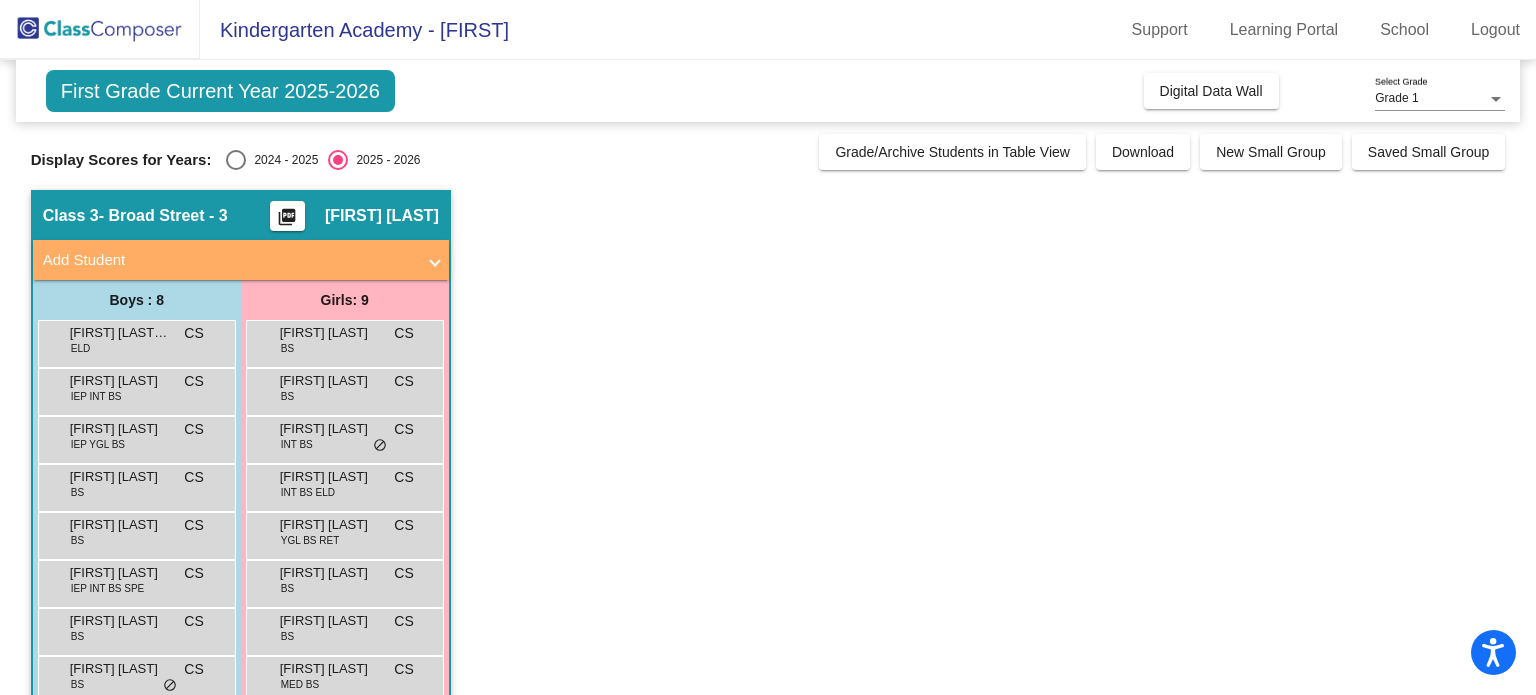 click at bounding box center (236, 160) 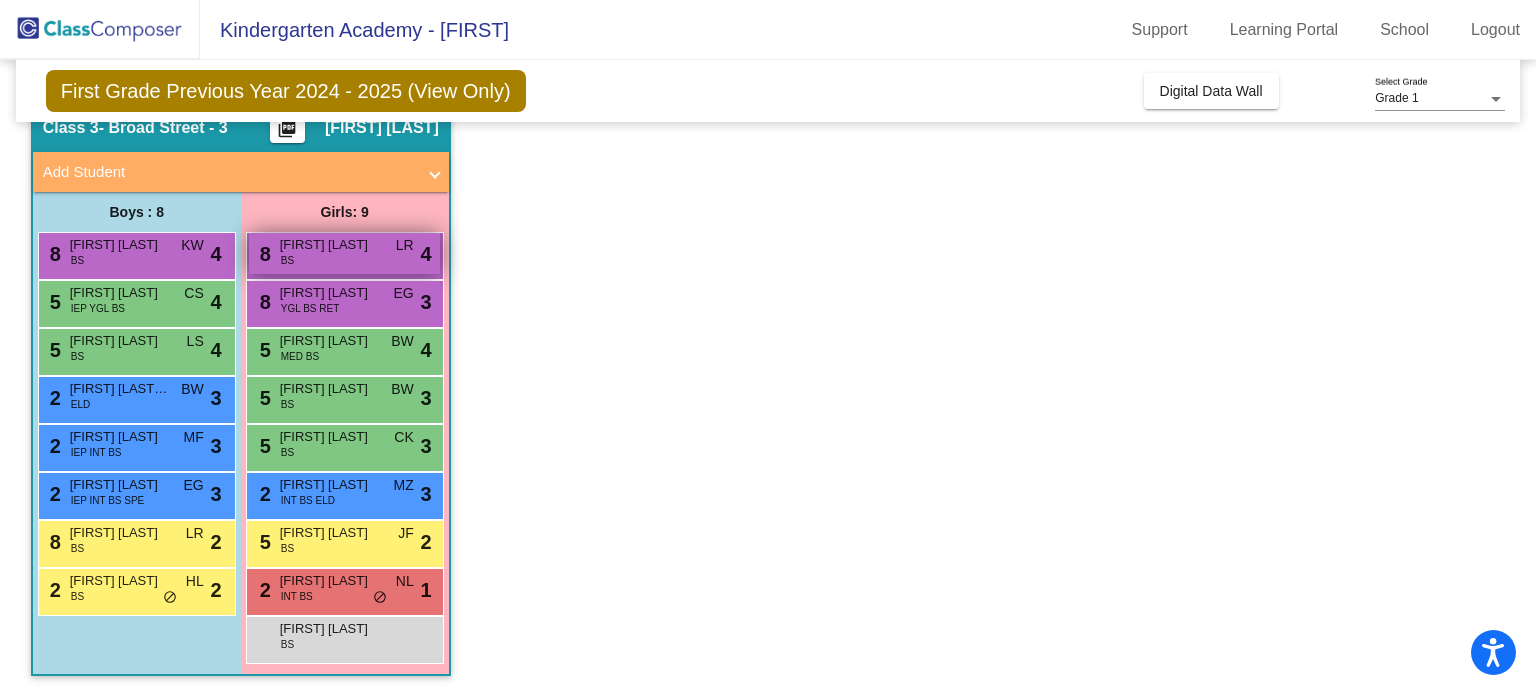 scroll, scrollTop: 87, scrollLeft: 0, axis: vertical 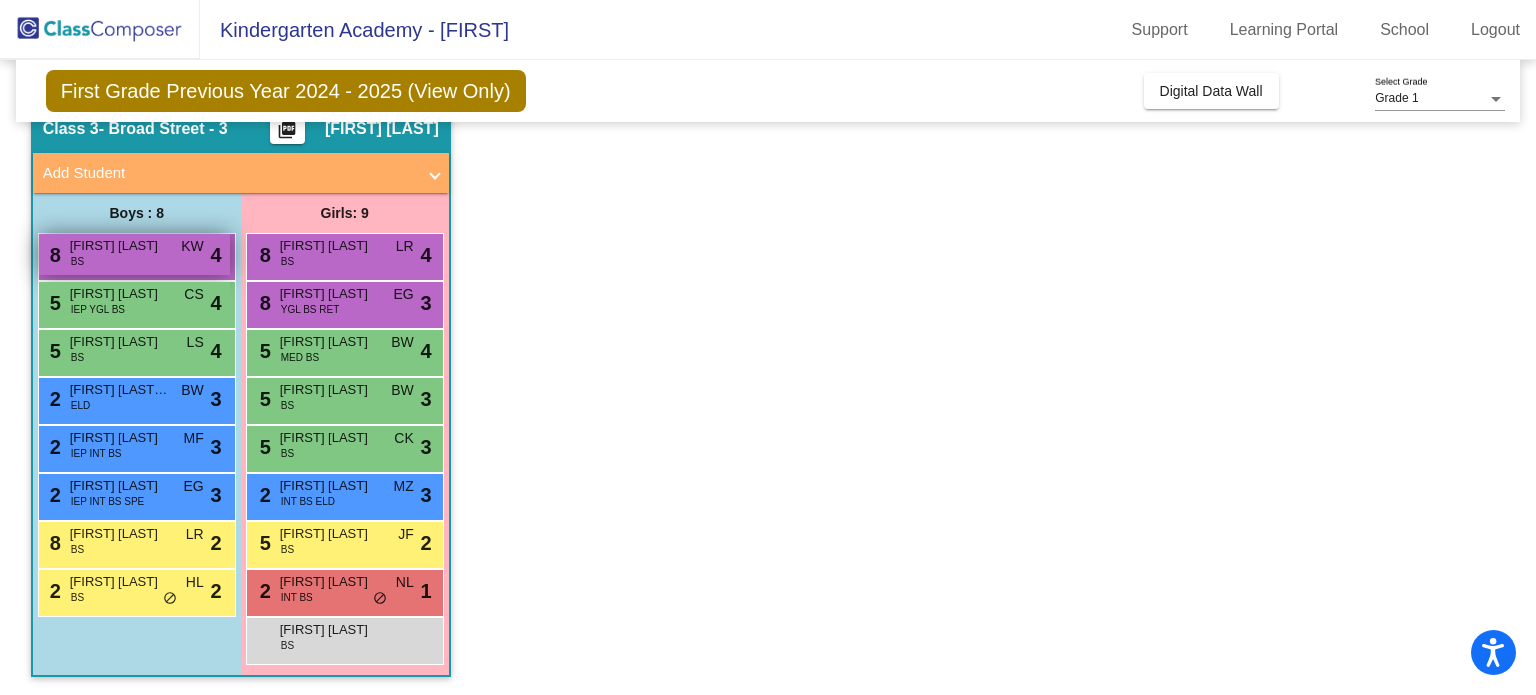 click on "8 Kritansh Sharma BS KW lock do_not_disturb_alt 4" at bounding box center (134, 254) 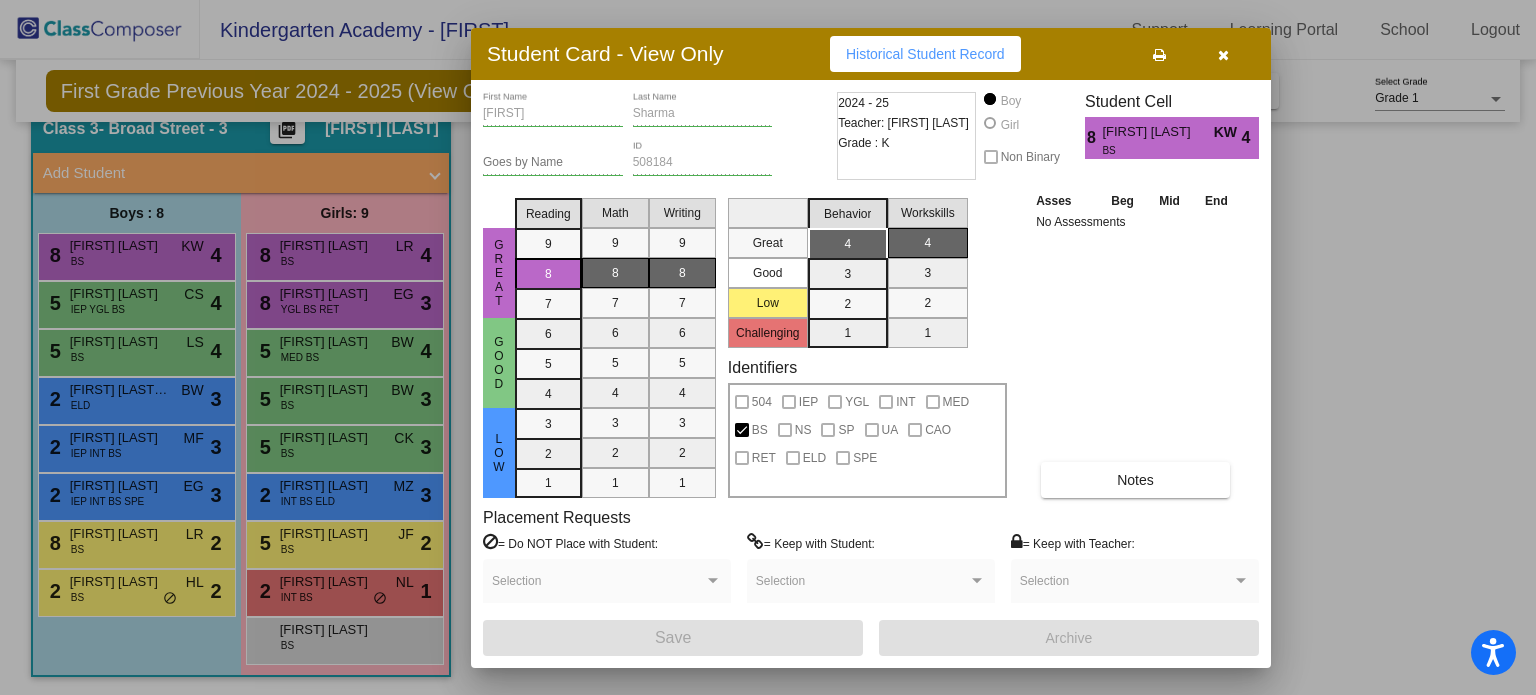 click at bounding box center [1223, 55] 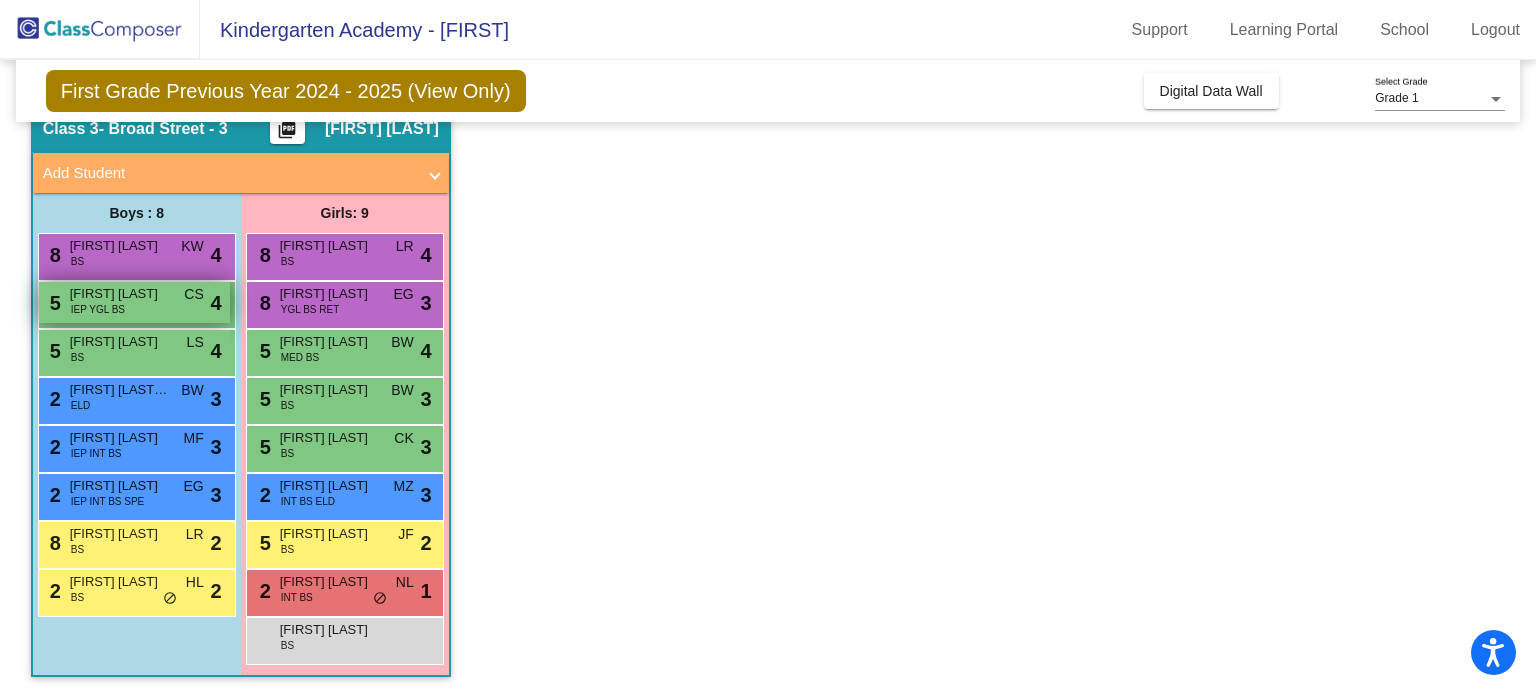 click on "Jacob Brown" at bounding box center (120, 294) 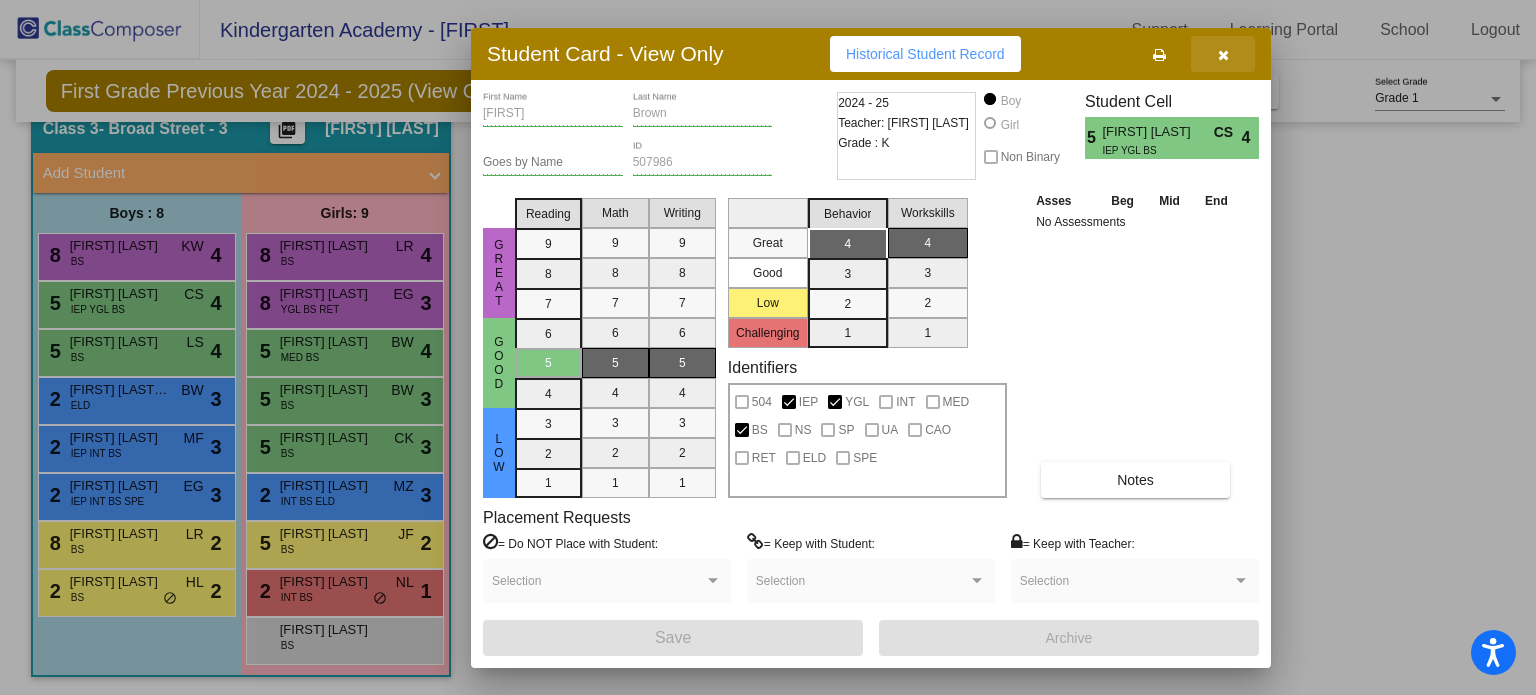 click at bounding box center (1223, 55) 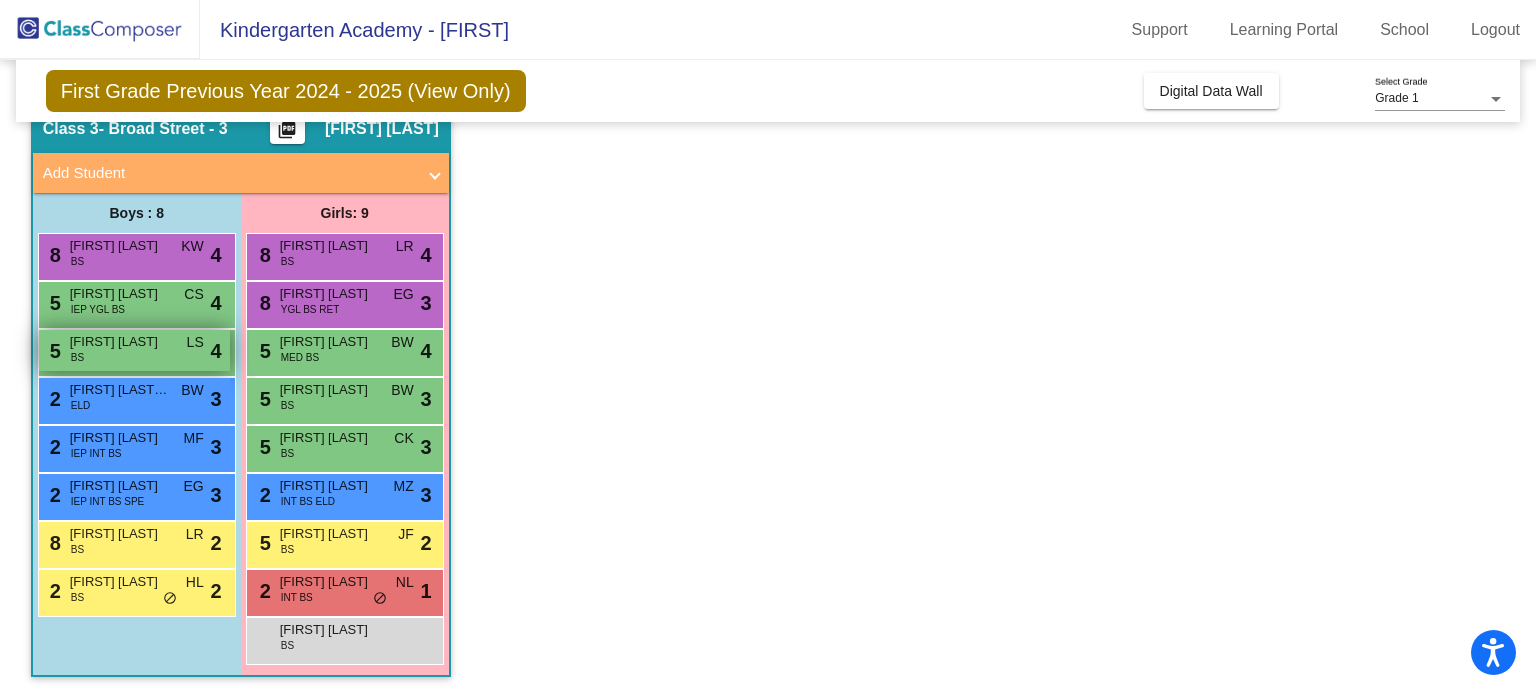 click on "BS" at bounding box center [77, 357] 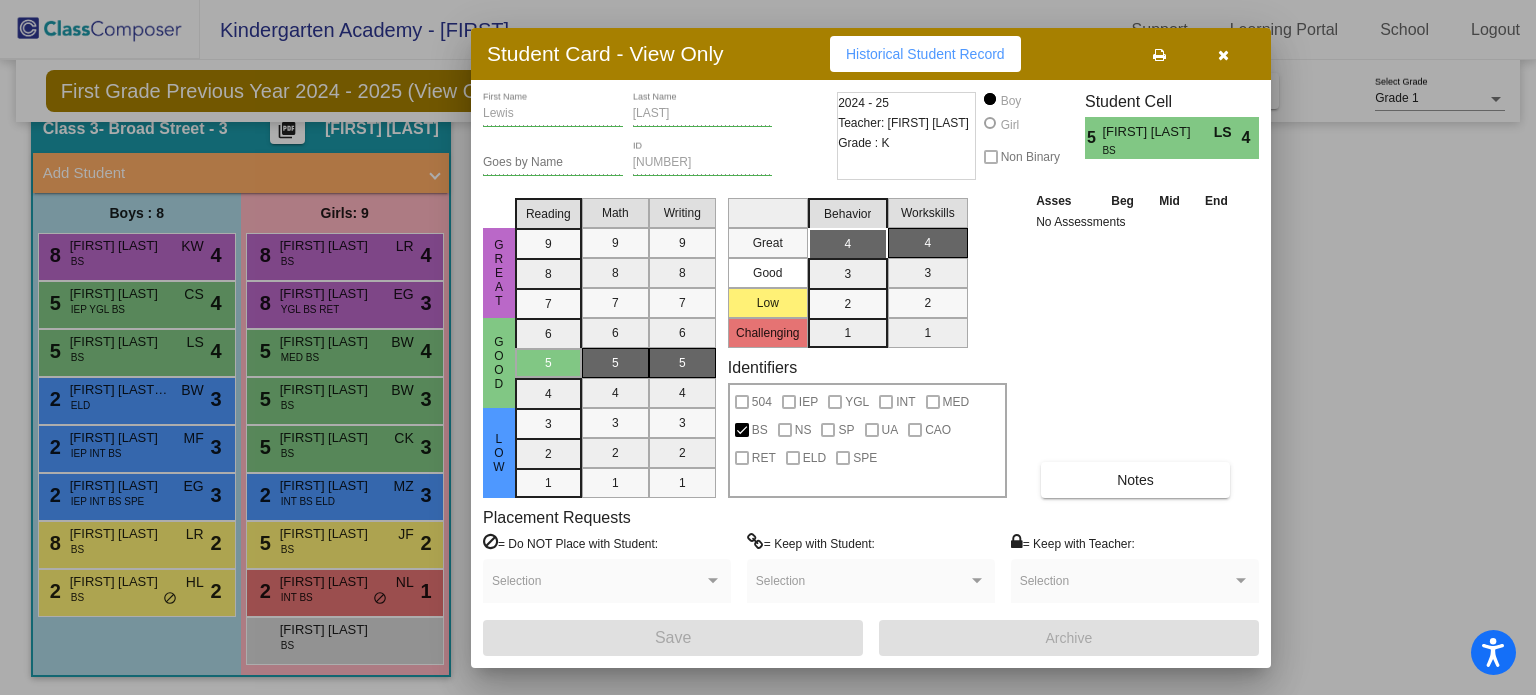 click at bounding box center [1223, 55] 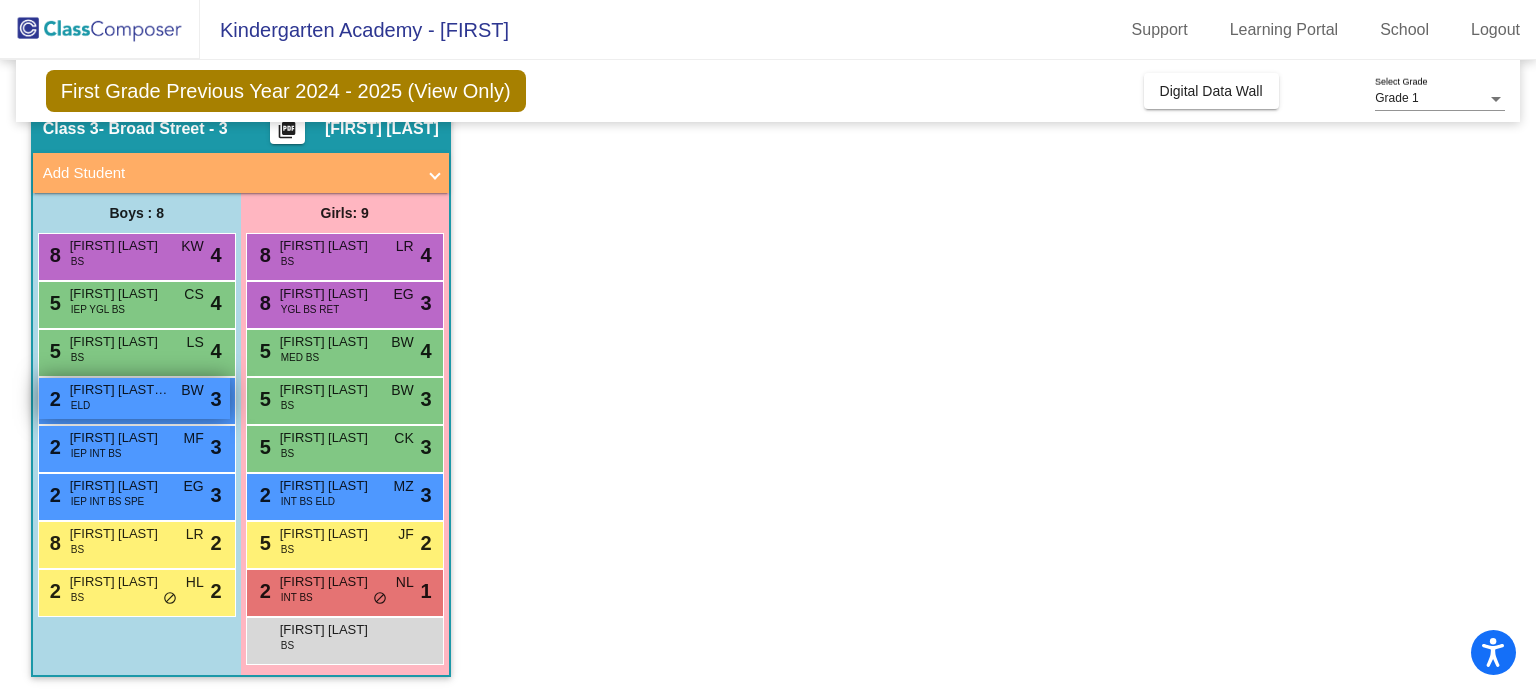 click on "Ahmad Shikib Azizi" at bounding box center (120, 390) 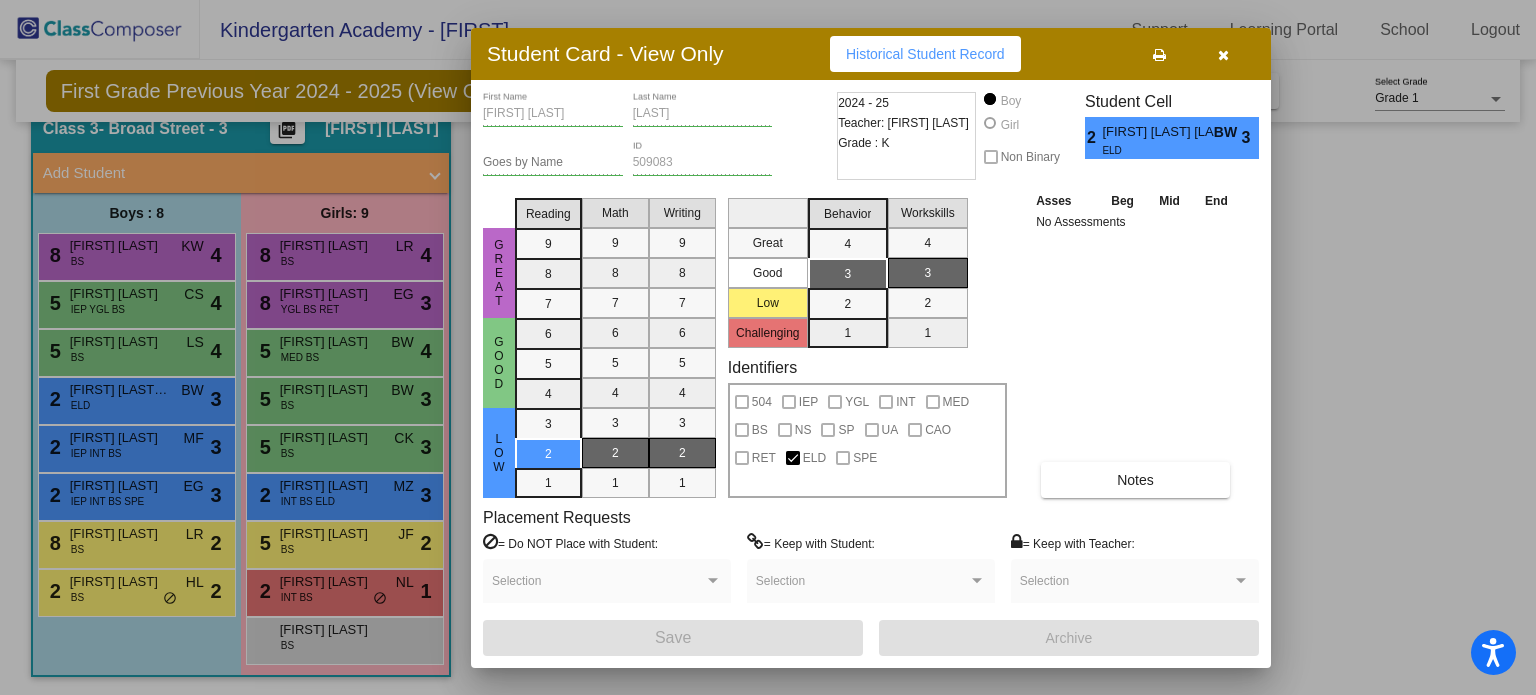 click at bounding box center [1223, 55] 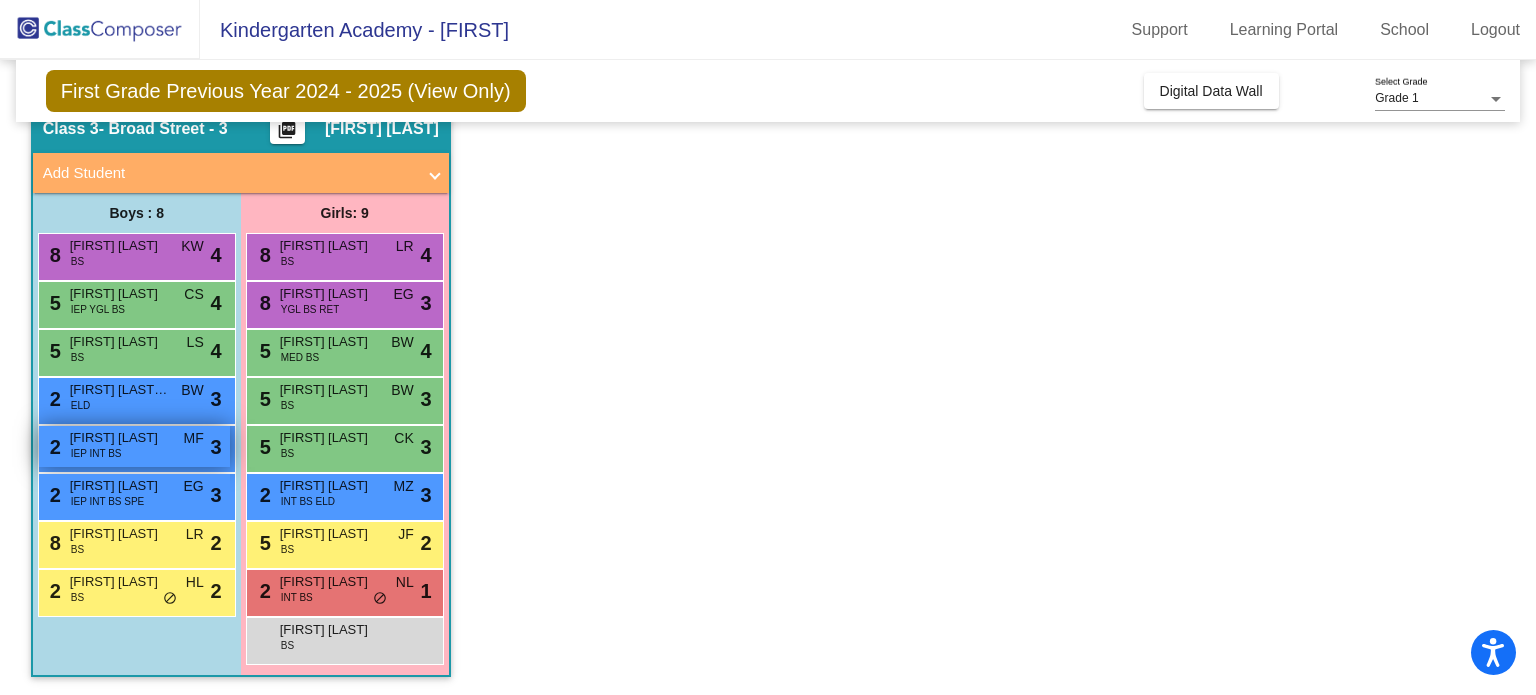 click on "IEP INT BS" at bounding box center (96, 453) 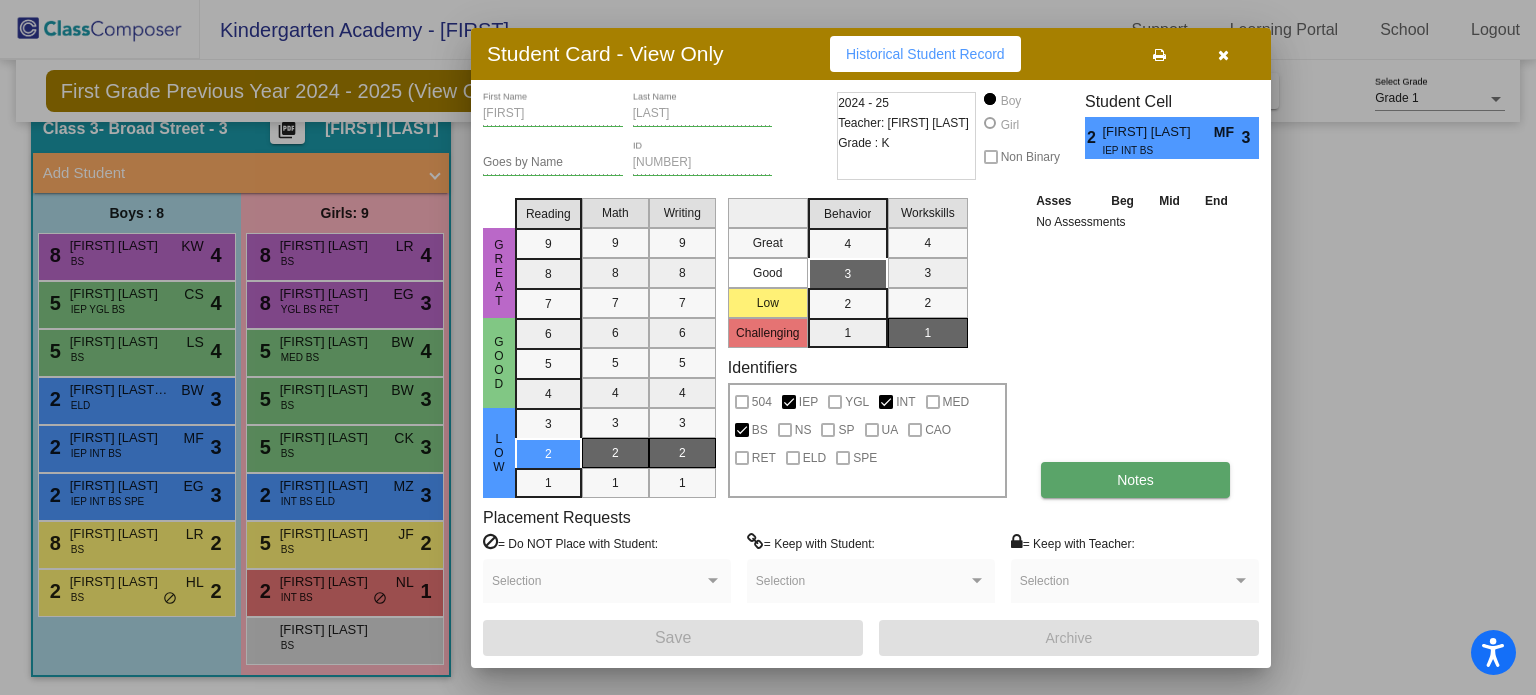 click on "Notes" at bounding box center (1135, 480) 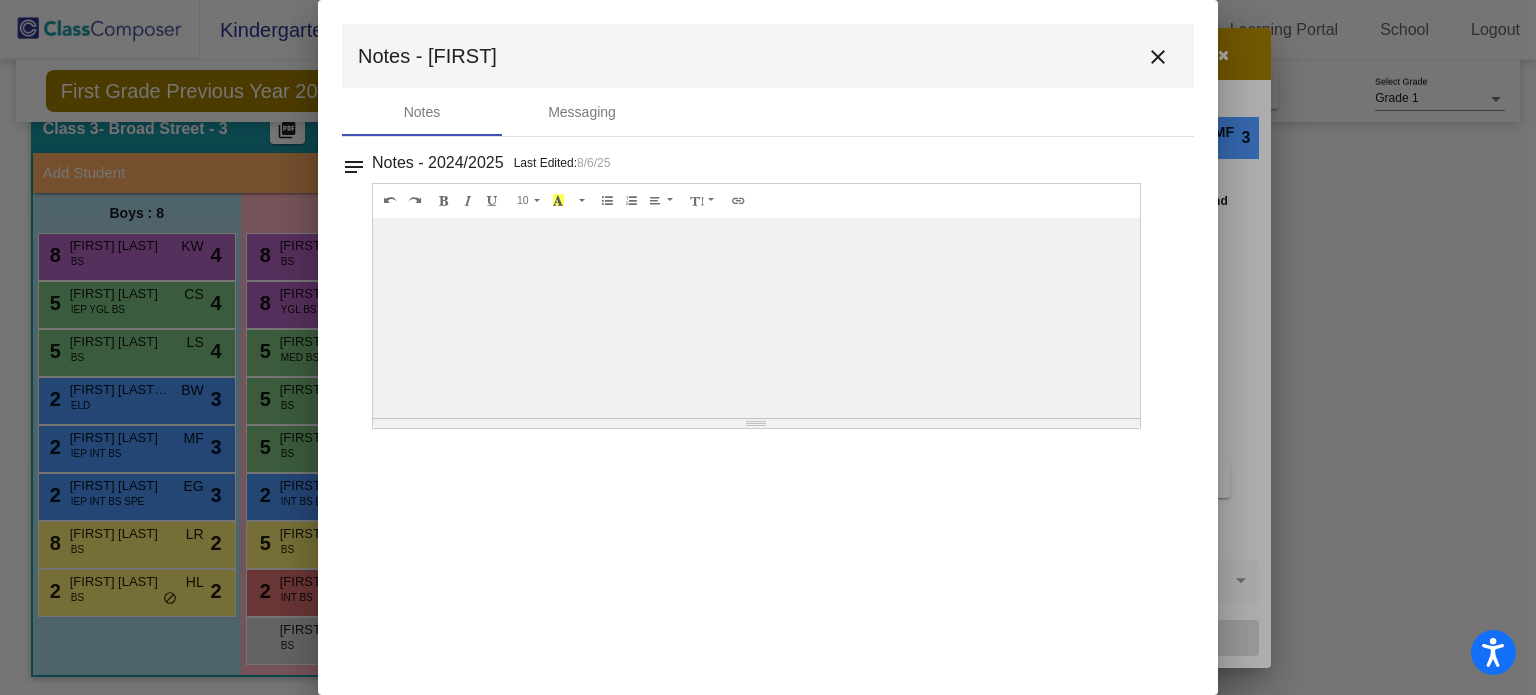 click on "close" at bounding box center [1158, 57] 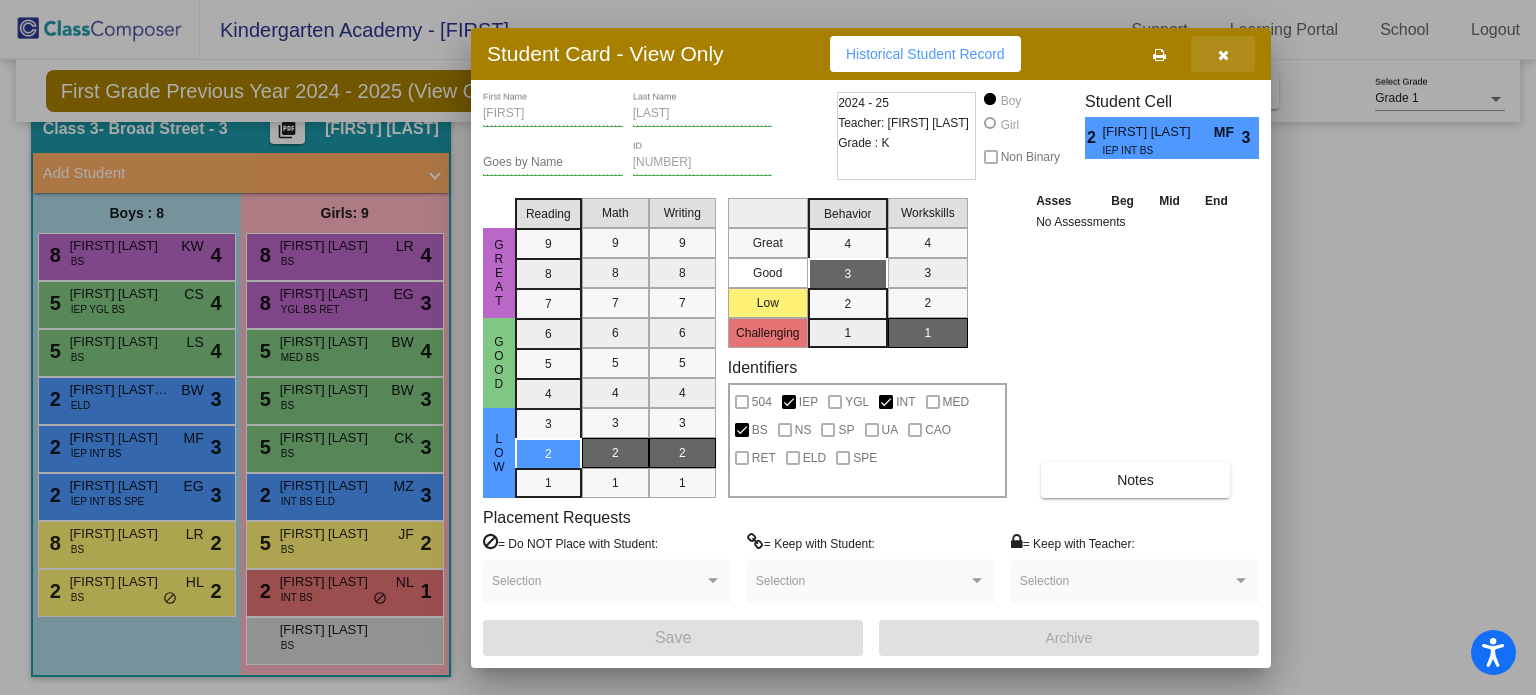 click at bounding box center [1223, 54] 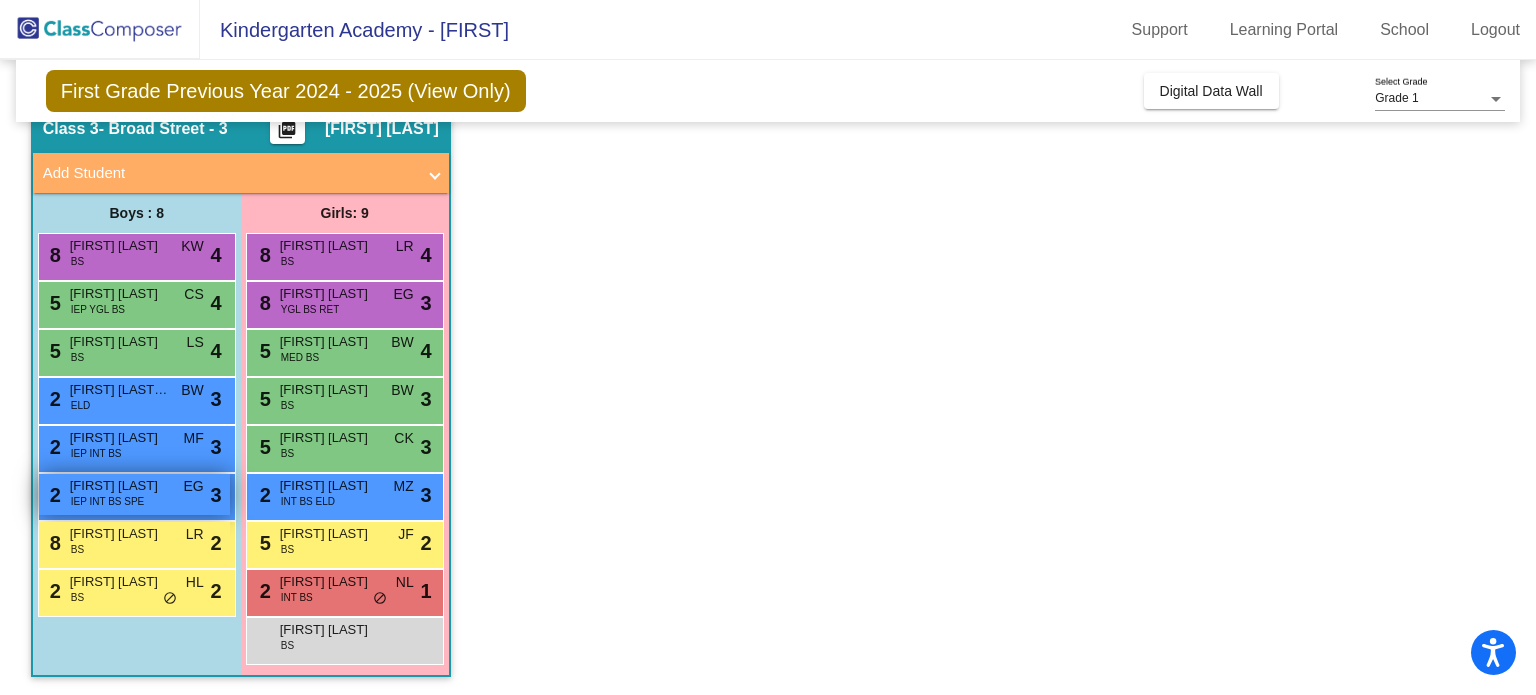 click on "Landon Wiederhold" at bounding box center (120, 486) 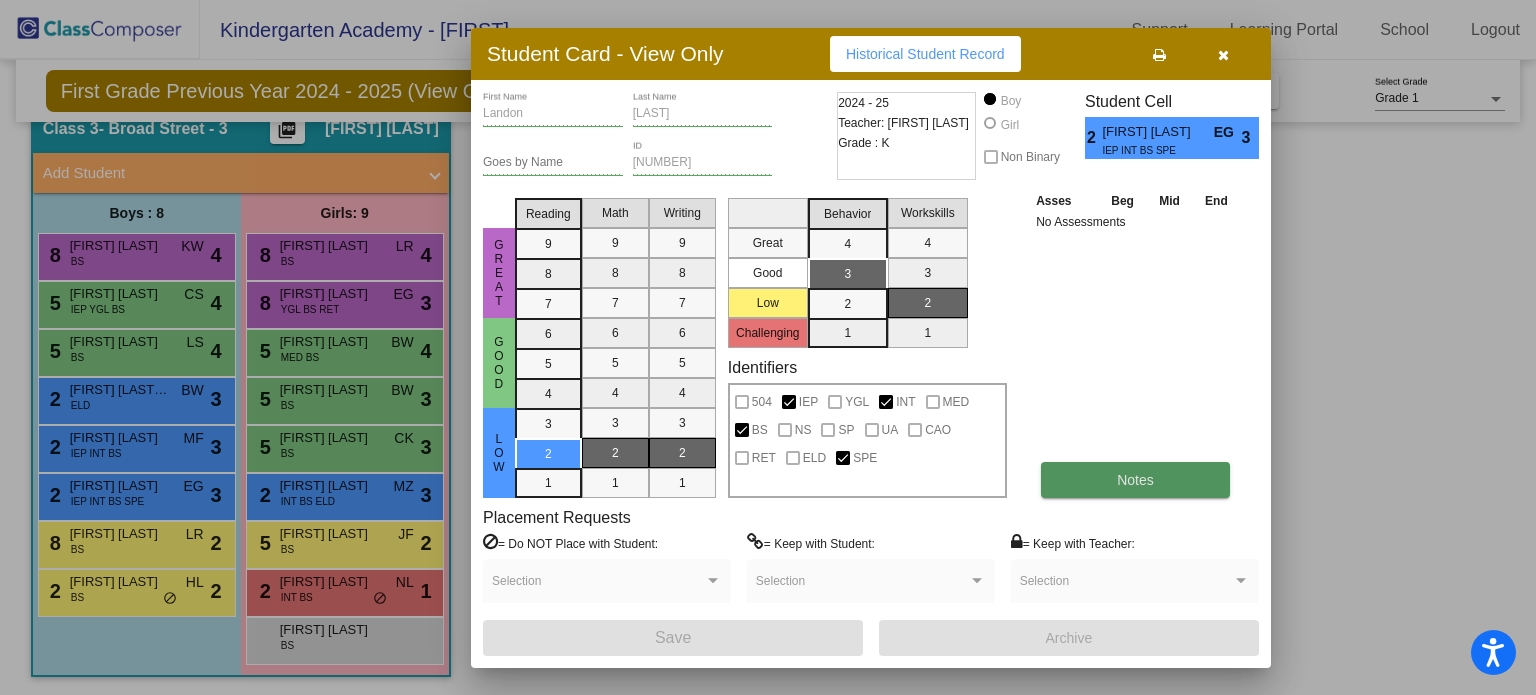 click on "Notes" at bounding box center (1135, 480) 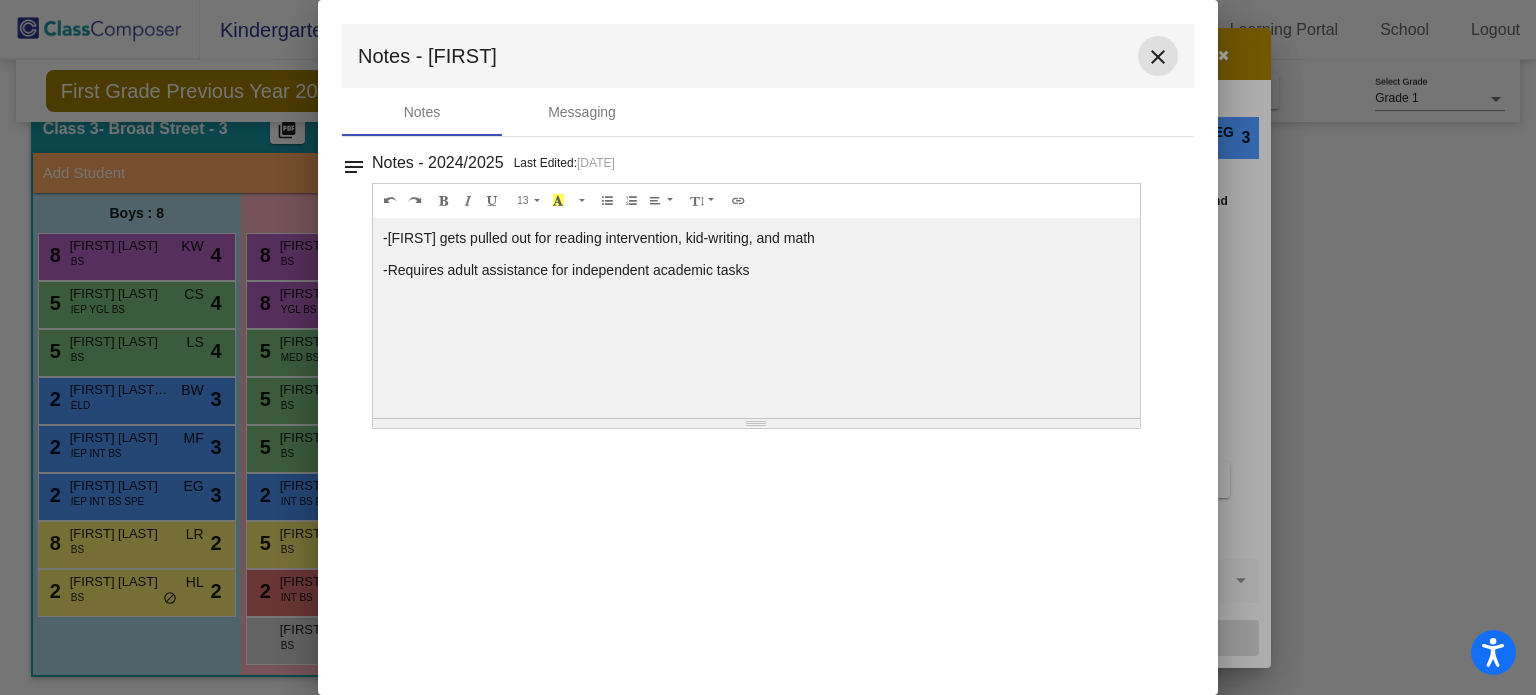 click on "close" at bounding box center (1158, 57) 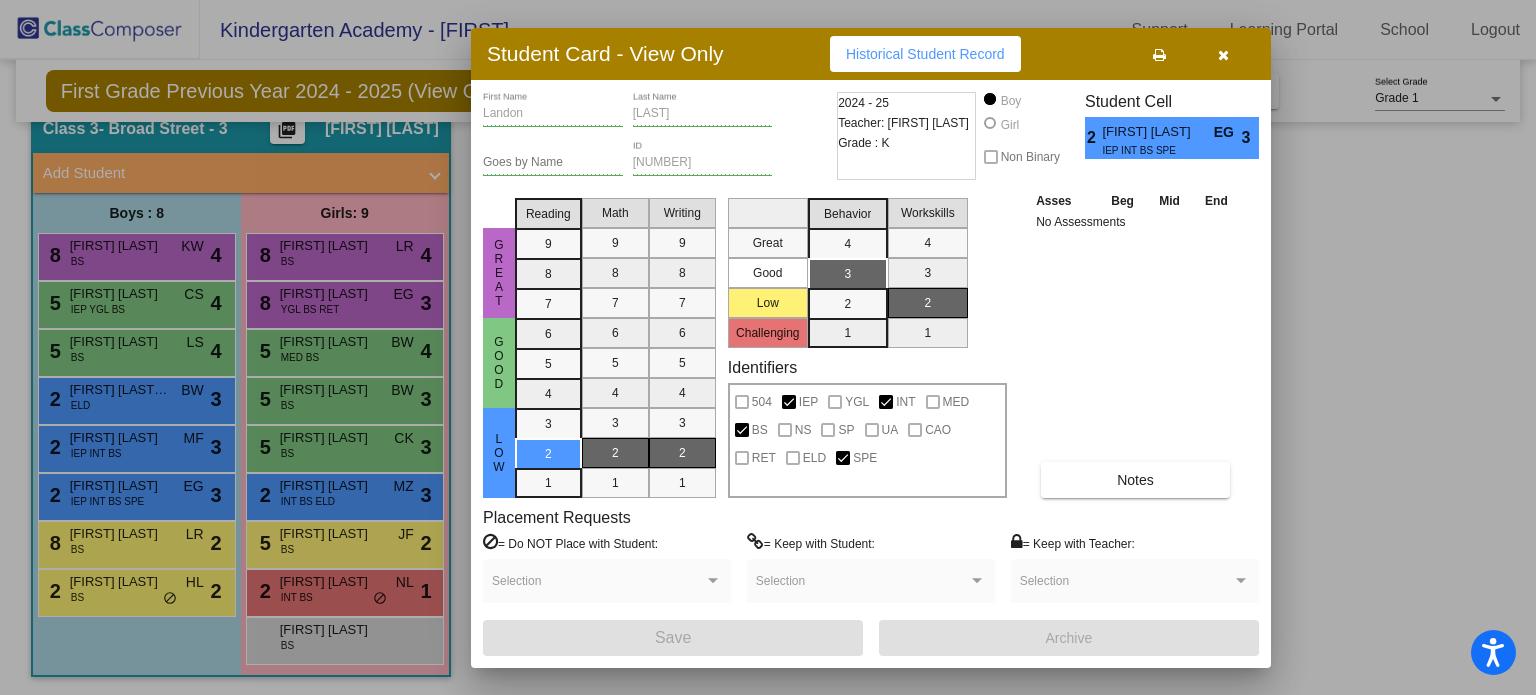click at bounding box center (1223, 55) 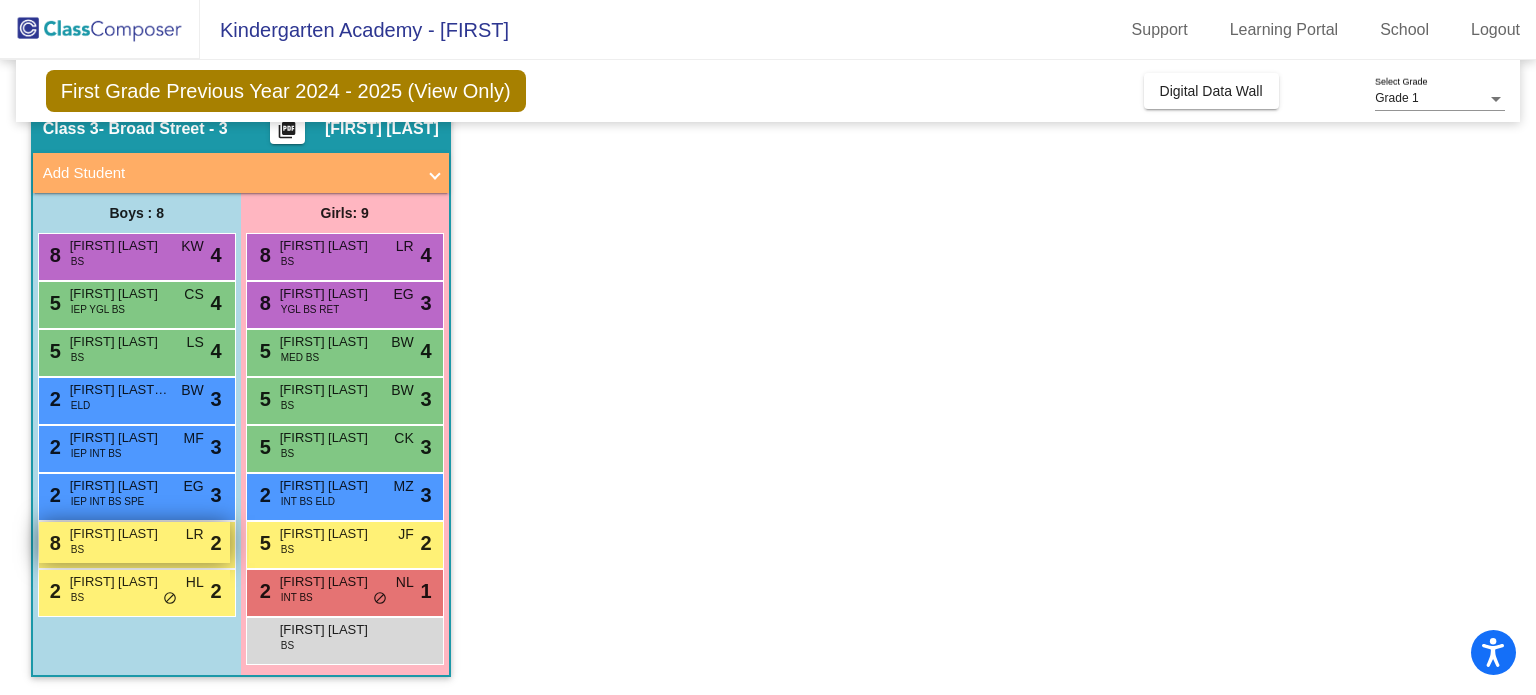 click on "8 Josiah Hairston BS LR lock do_not_disturb_alt 2" at bounding box center (134, 542) 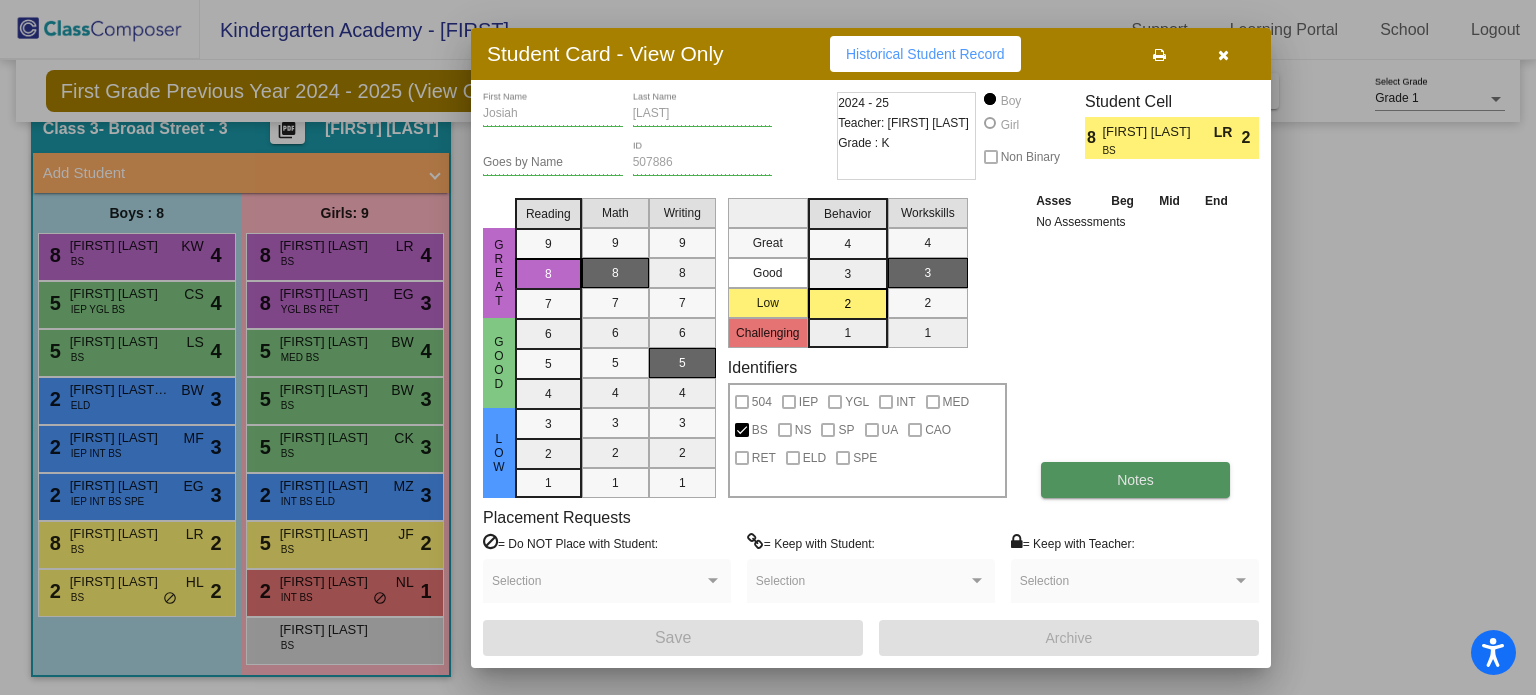 click on "Notes" at bounding box center (1135, 480) 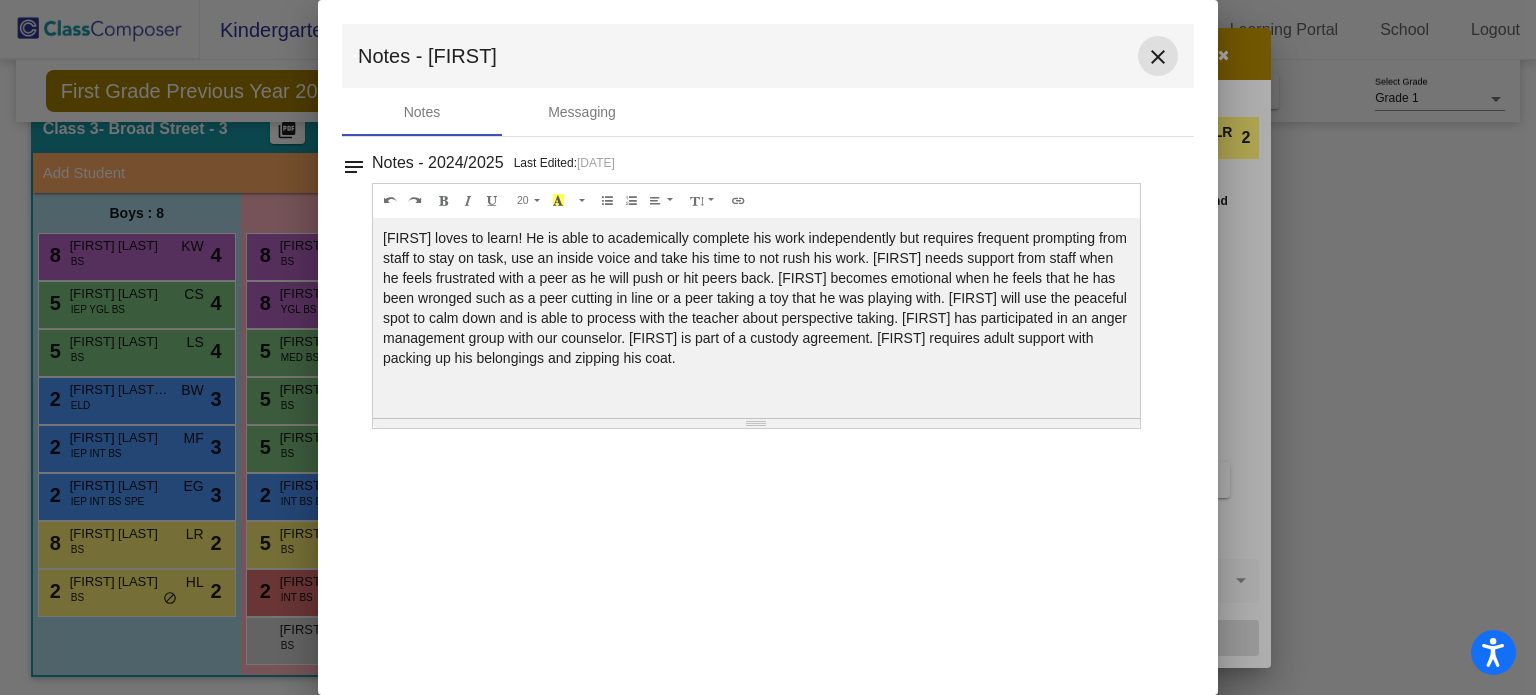 click on "close" at bounding box center (1158, 57) 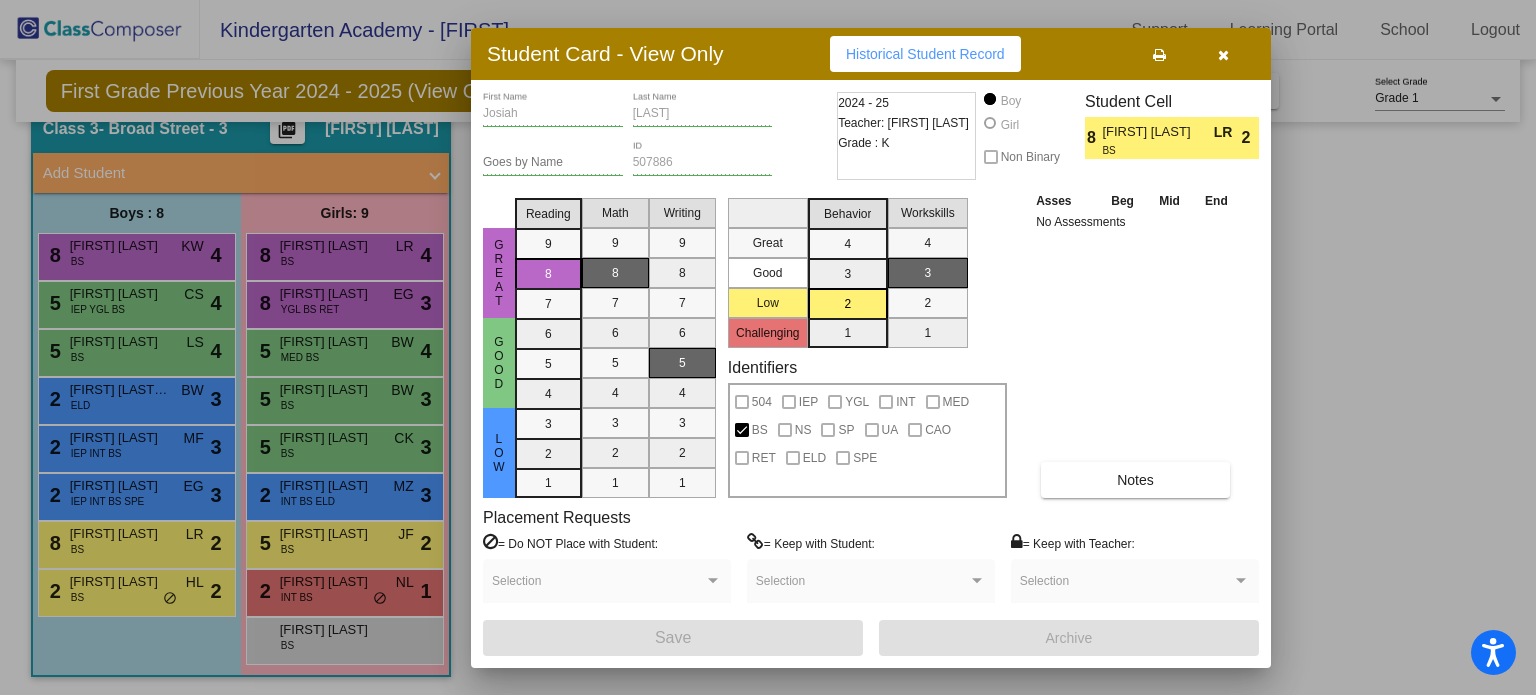 click at bounding box center [1223, 54] 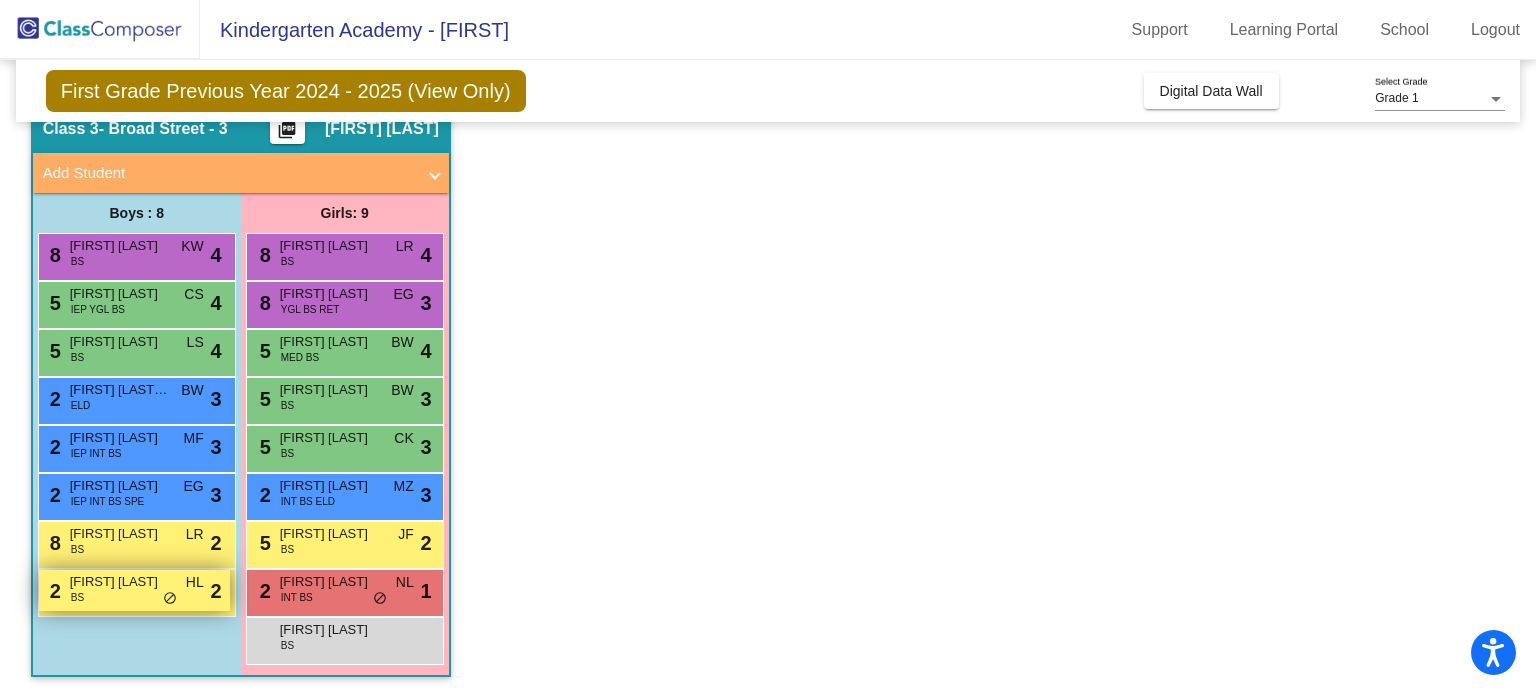 click on "Logan Conrad" at bounding box center (120, 582) 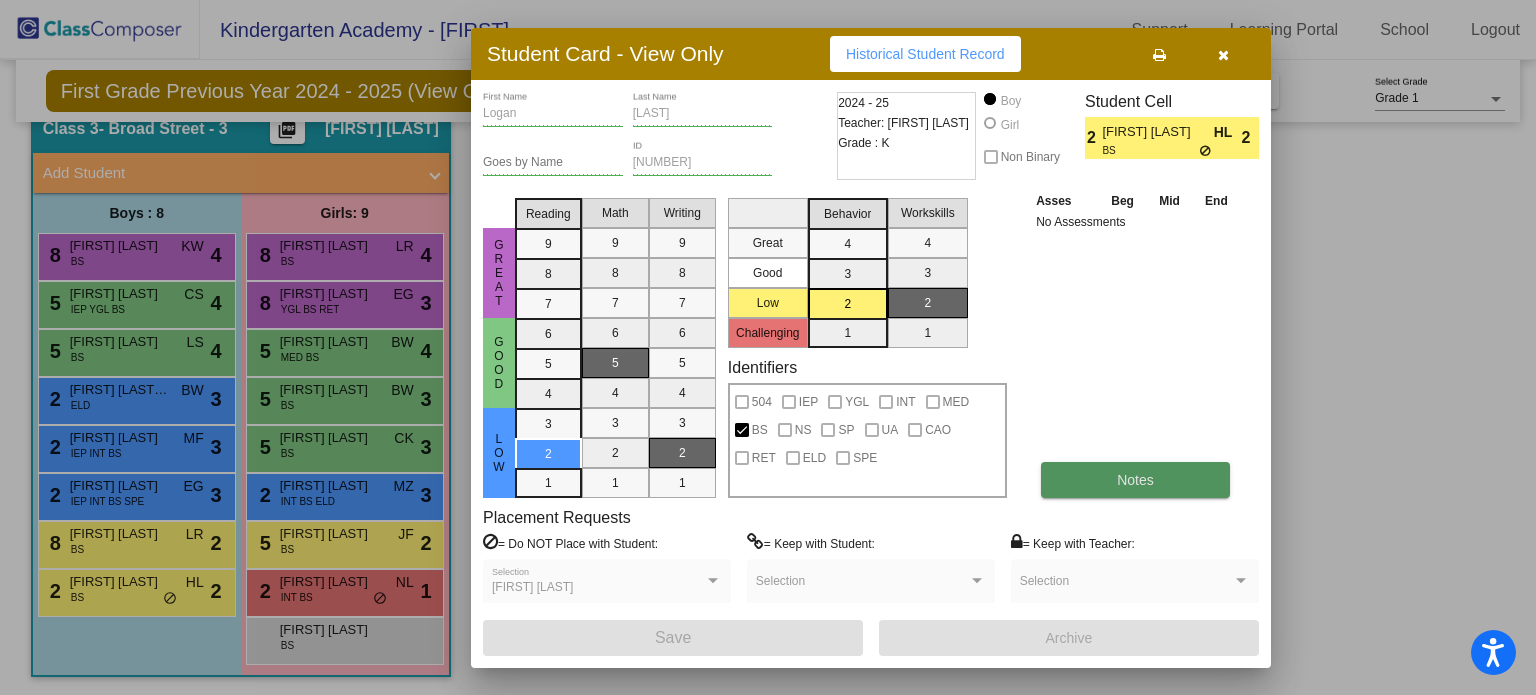 click on "Notes" at bounding box center (1135, 480) 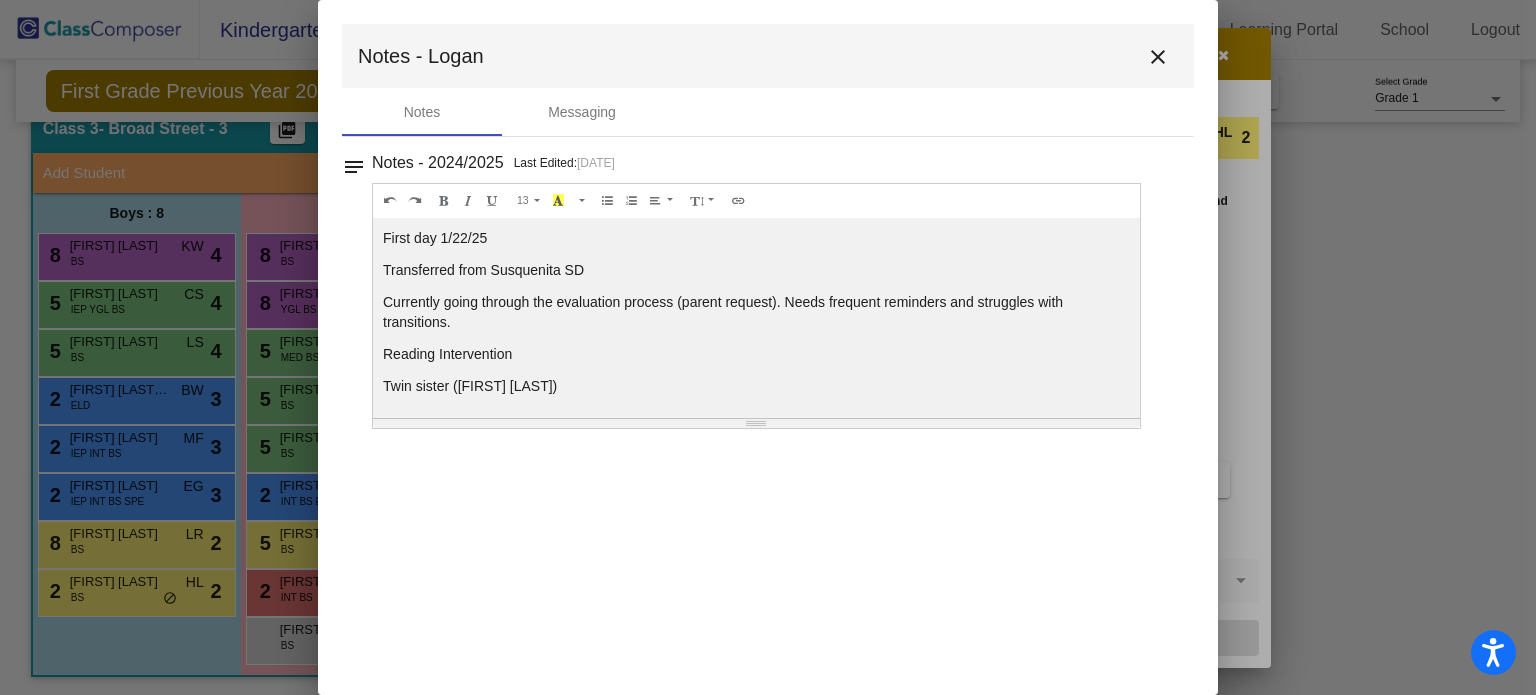 click on "close" at bounding box center [1158, 57] 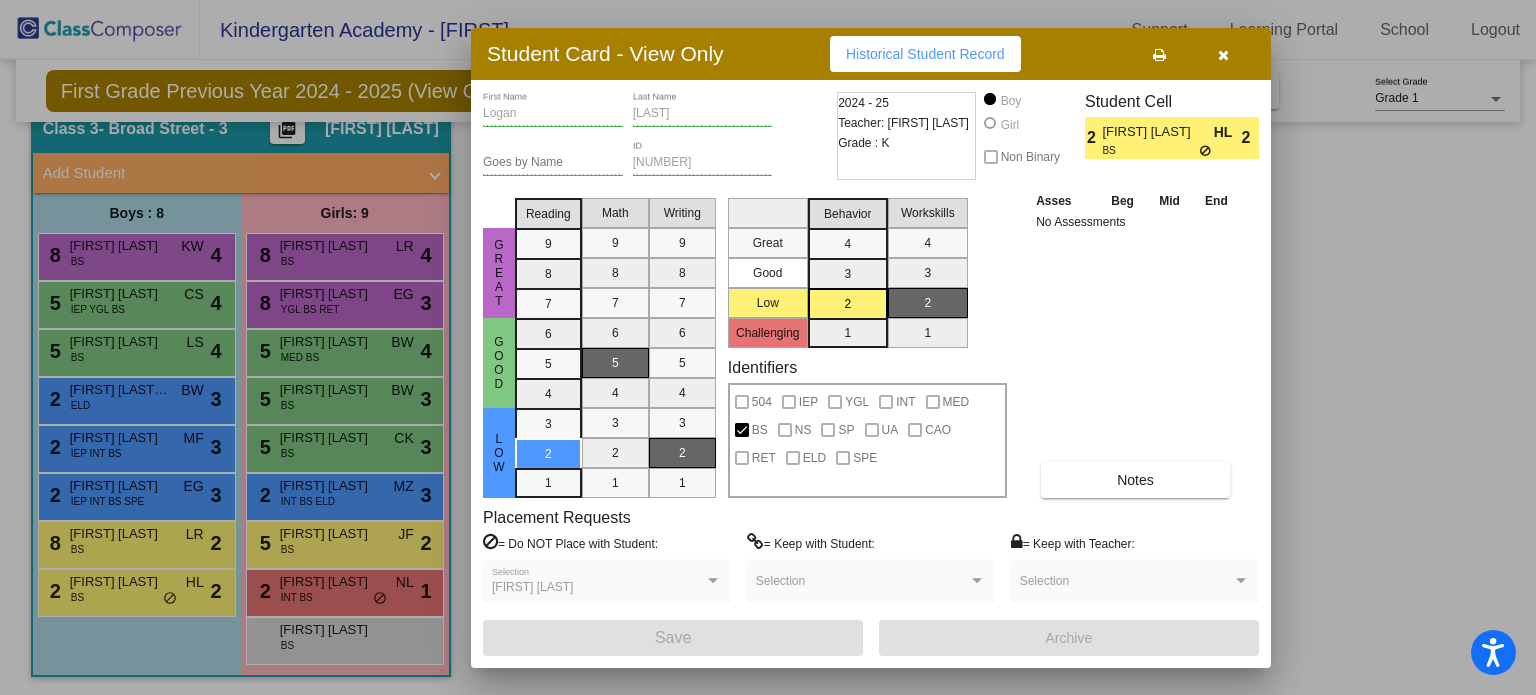 click on "Logan First Name Conrad Last Name Goes by Name 508957 ID 2024 - 25 Teacher: Heather Lane Grade : K   Boy   Girl   Non Binary Student Cell 2 Logan Conrad HL BS 2  Great   Good   Low  Reading 9 8 7 6 5 4 3 2 1 Math 9 8 7 6 5 4 3 2 1 Writing 9 8 7 6 5 4 3 2 1 Great Good Low Challenging Behavior 4 3 2 1 Workskills 4 3 2 1 Identifiers   504   IEP   YGL   INT   MED   BS   NS   SP   UA   CAO   RET   ELD   SPE Asses Beg Mid End No Assessments  Notes  Placement Requests  = Do NOT Place with Student: Lollah Conrad Selection  = Keep with Student:   Selection  = Keep with Teacher:   Selection  Save   Archive" at bounding box center [871, 374] 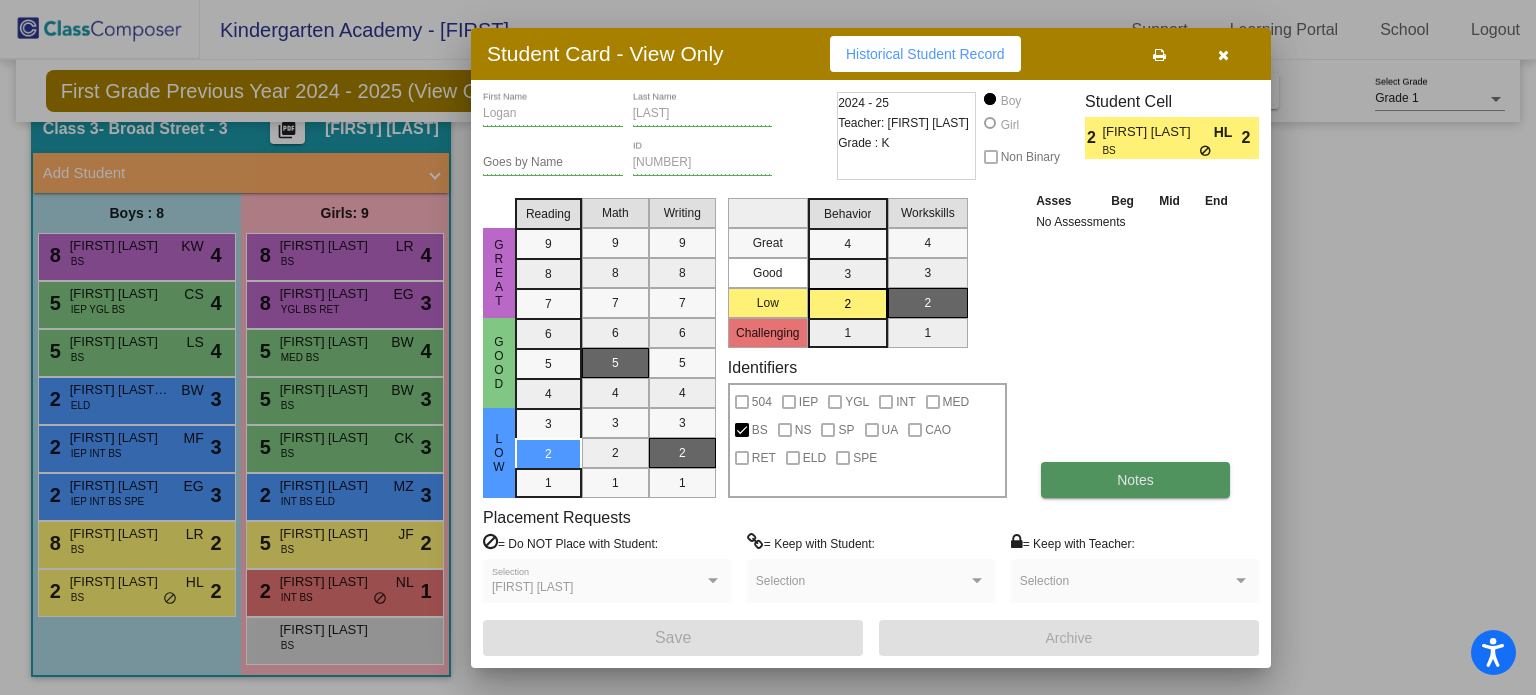 click on "Notes" at bounding box center (1135, 480) 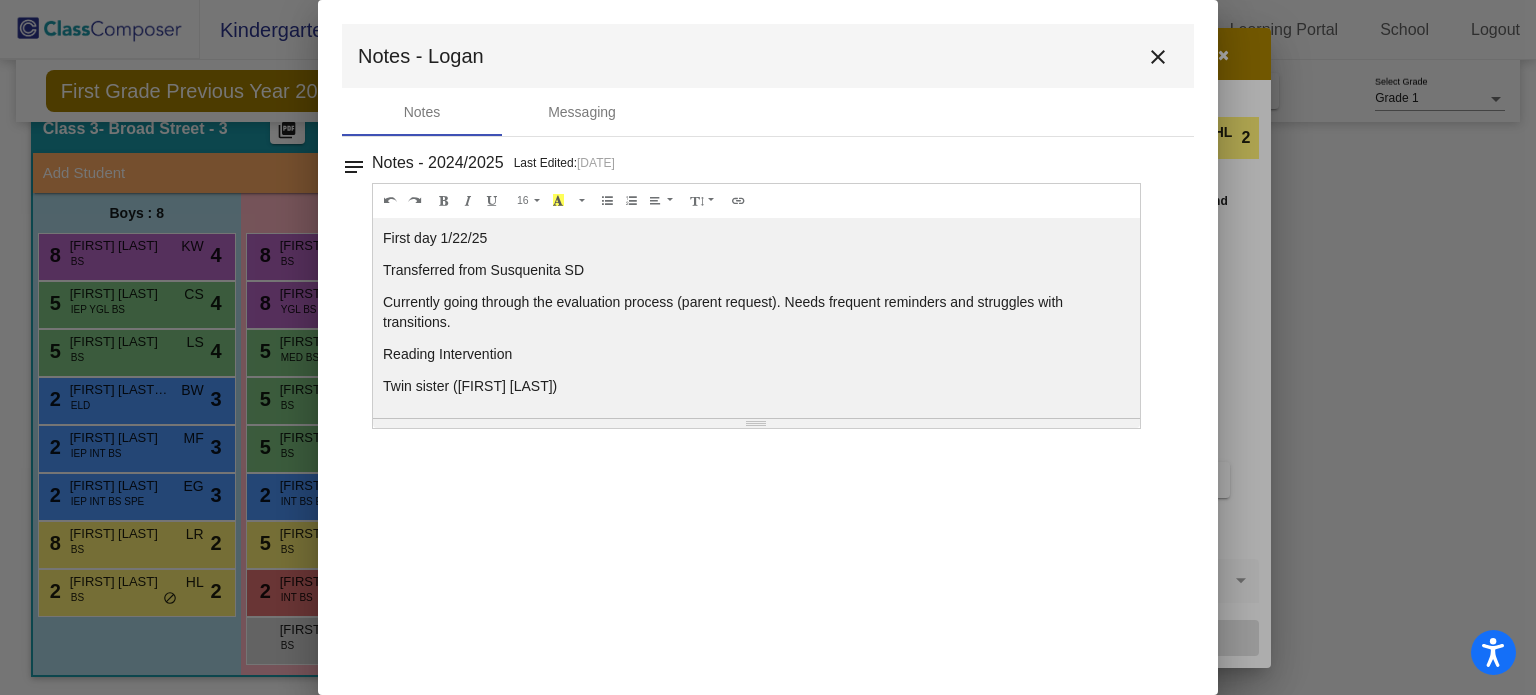 click on "close" at bounding box center [1158, 57] 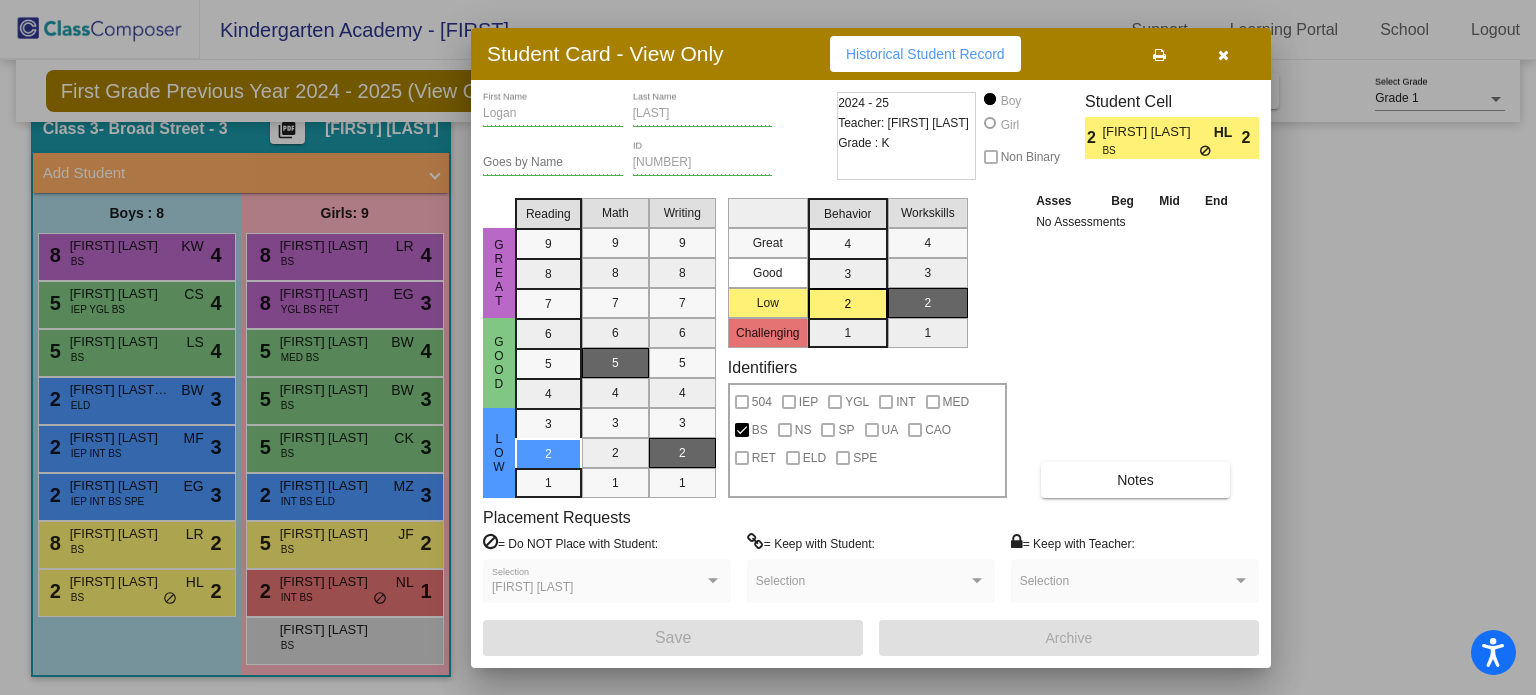 click at bounding box center [1223, 54] 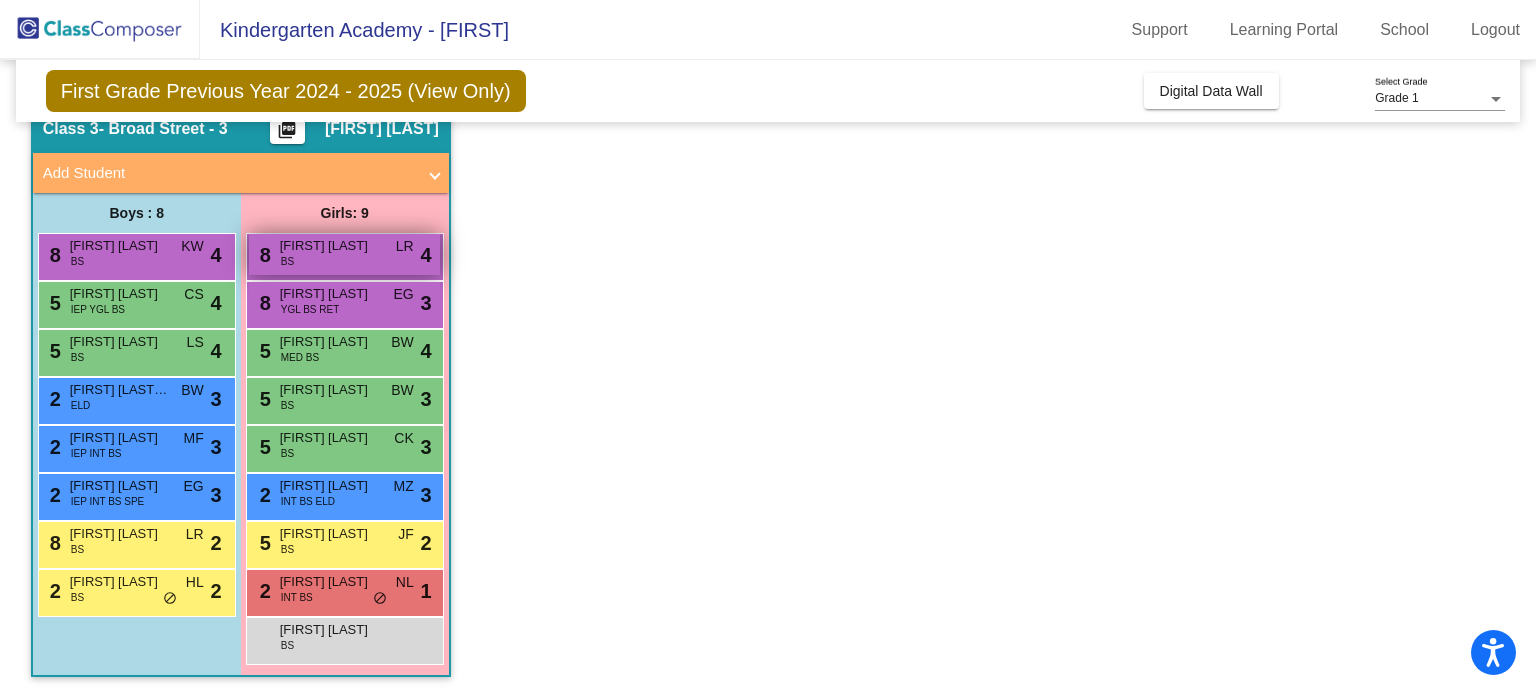 click on "8 Rhiannon Dutrow BS LR lock do_not_disturb_alt 4" at bounding box center [344, 254] 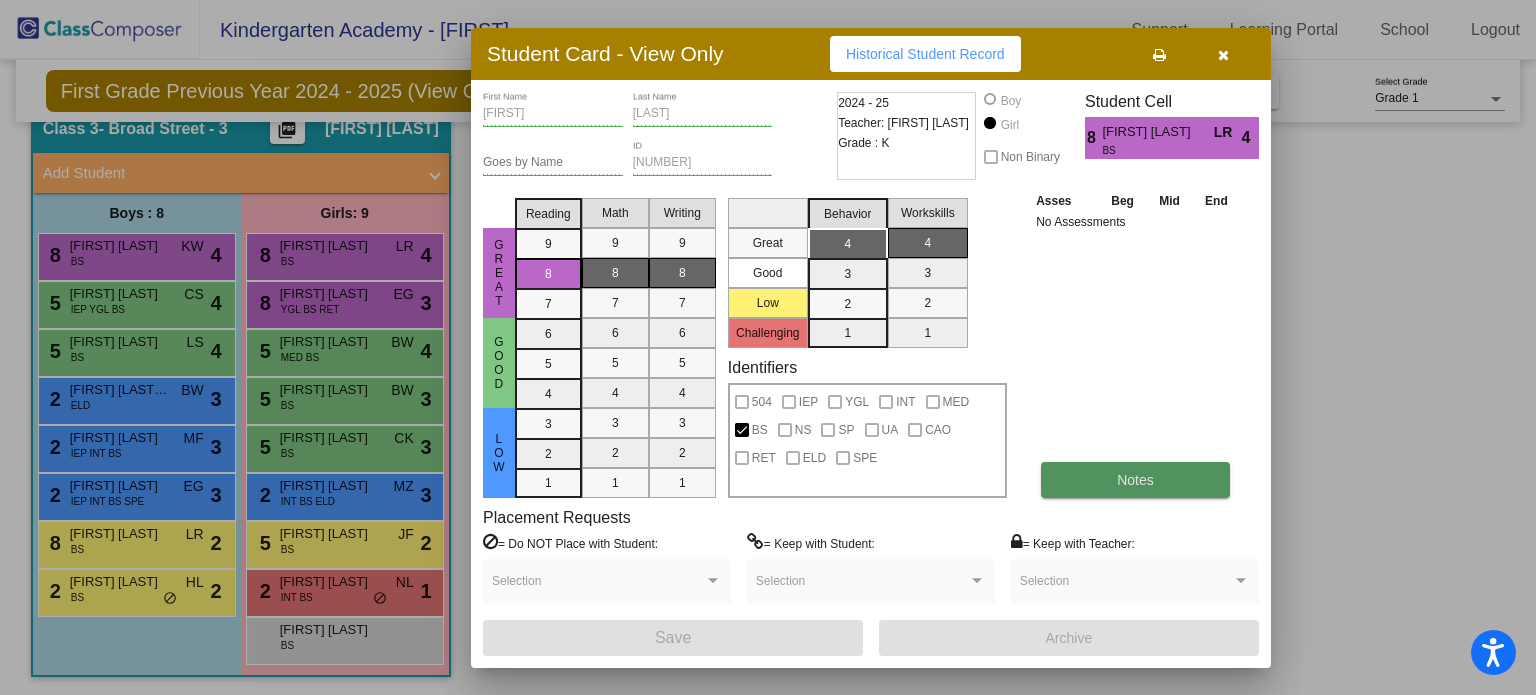 click on "Notes" at bounding box center (1135, 480) 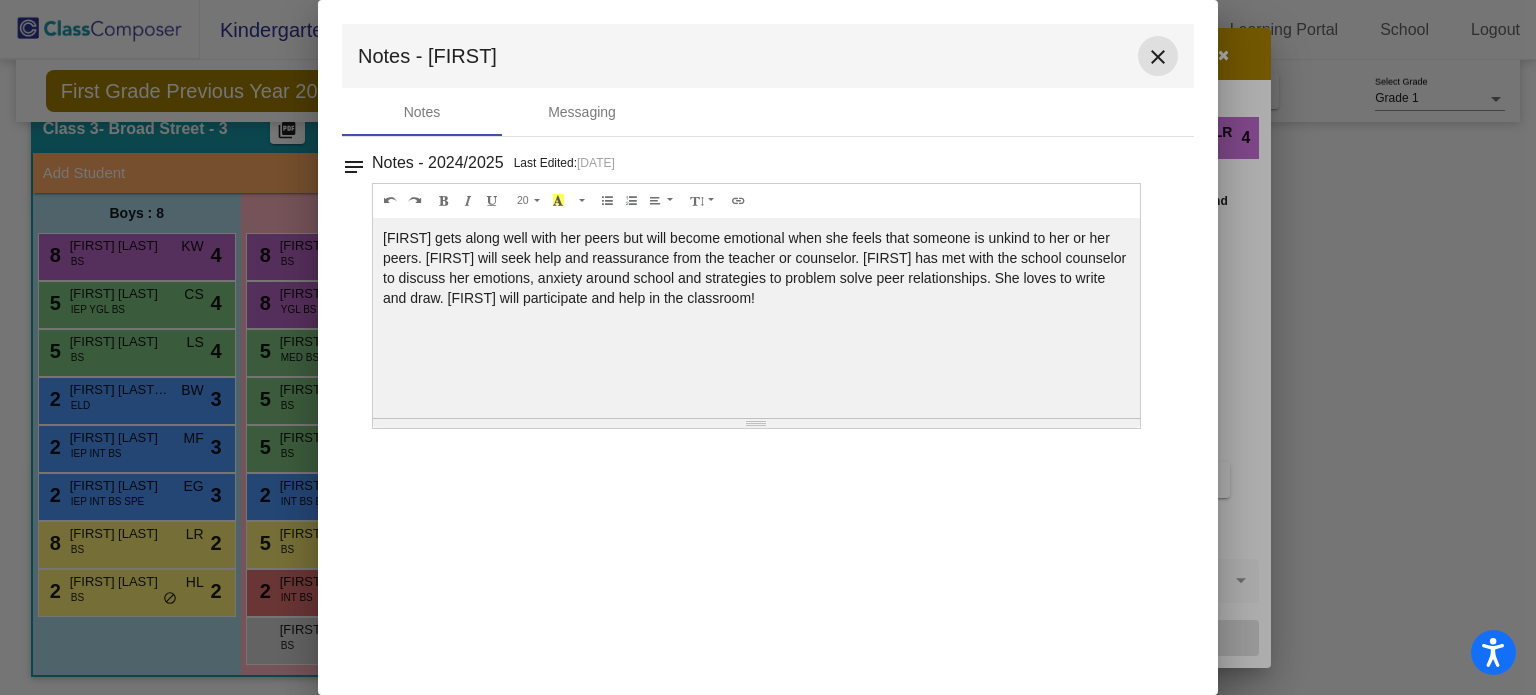 click on "close" at bounding box center (1158, 57) 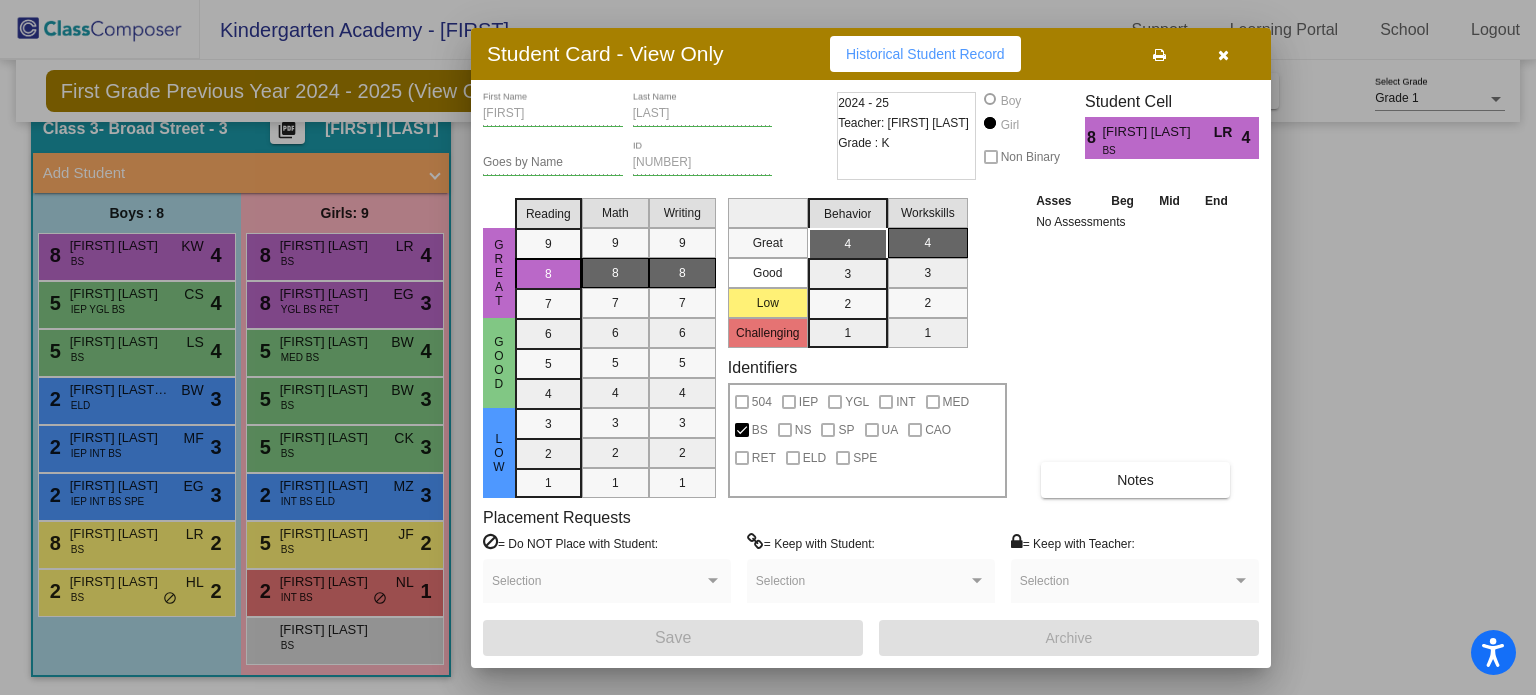 click at bounding box center (768, 347) 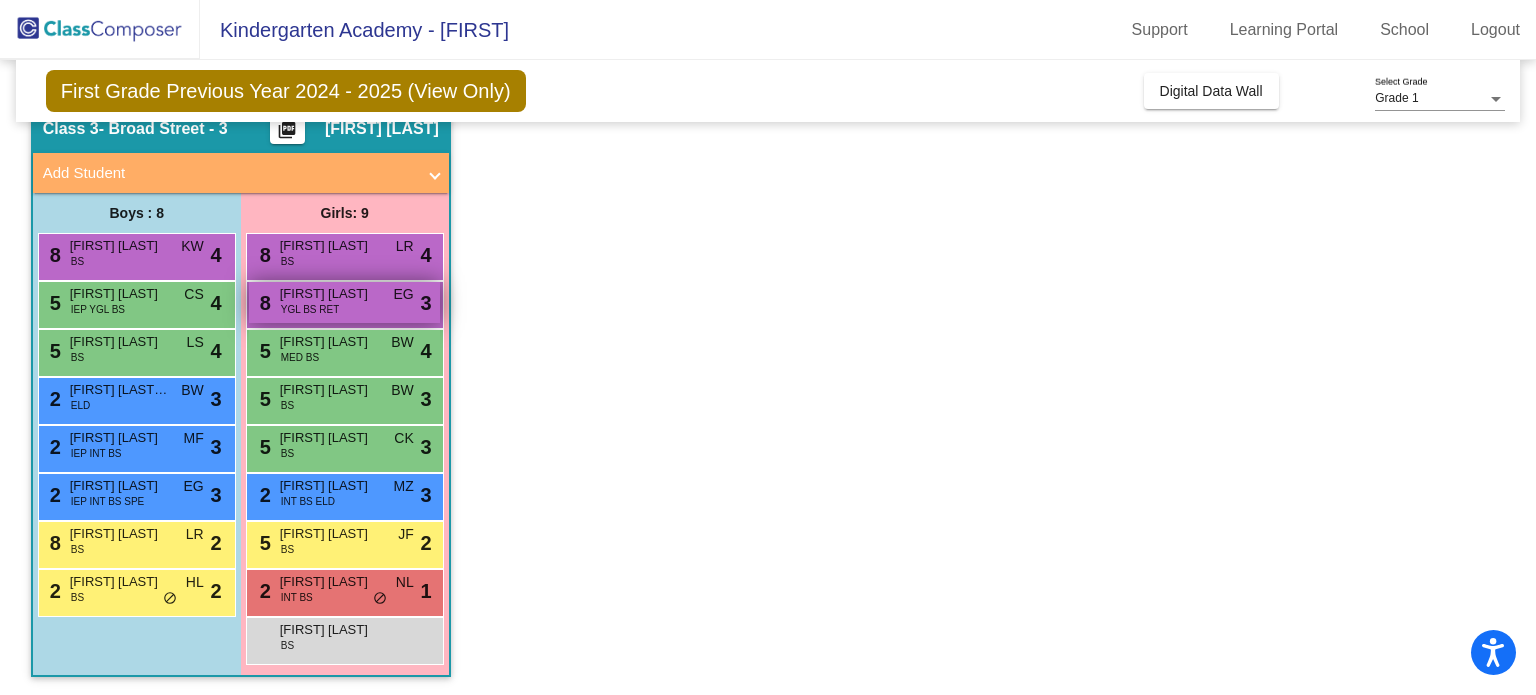 click on "YGL BS RET" at bounding box center (310, 309) 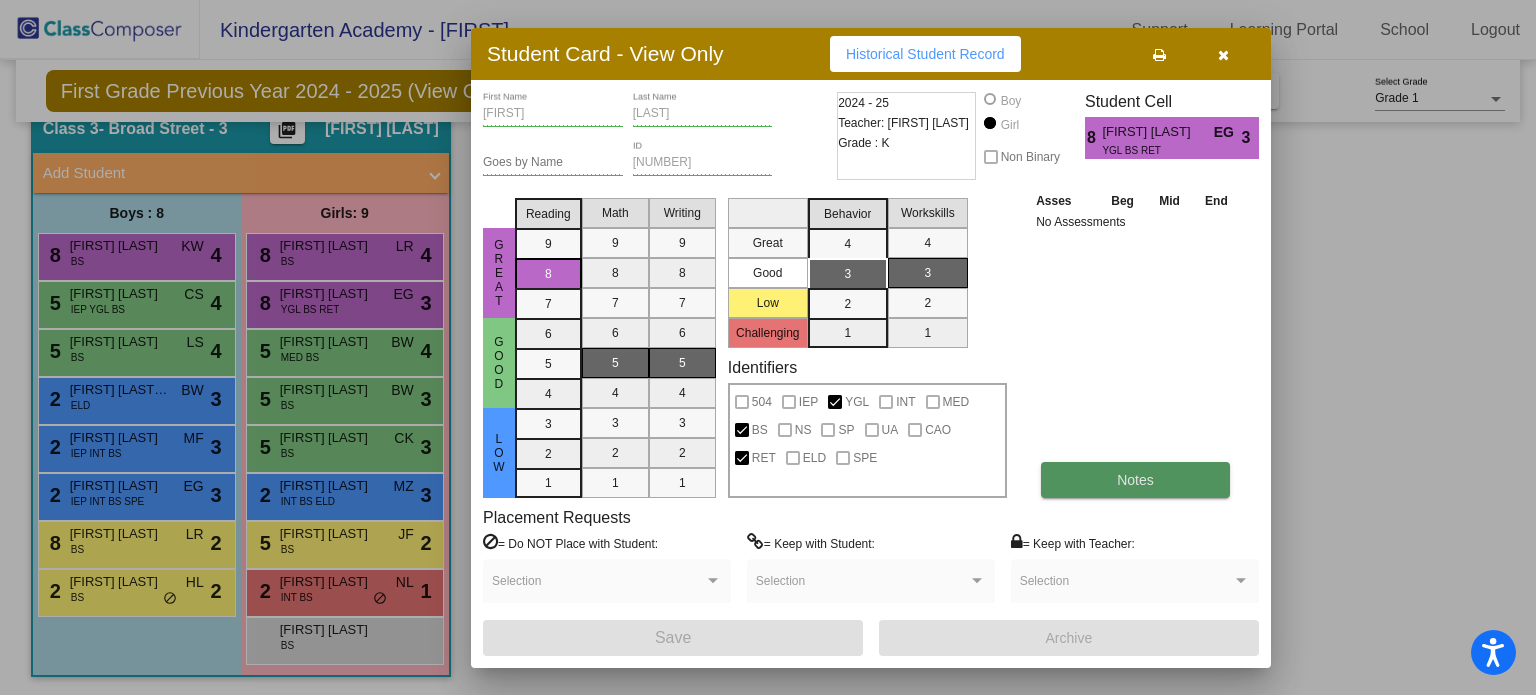 click on "Notes" at bounding box center [1135, 480] 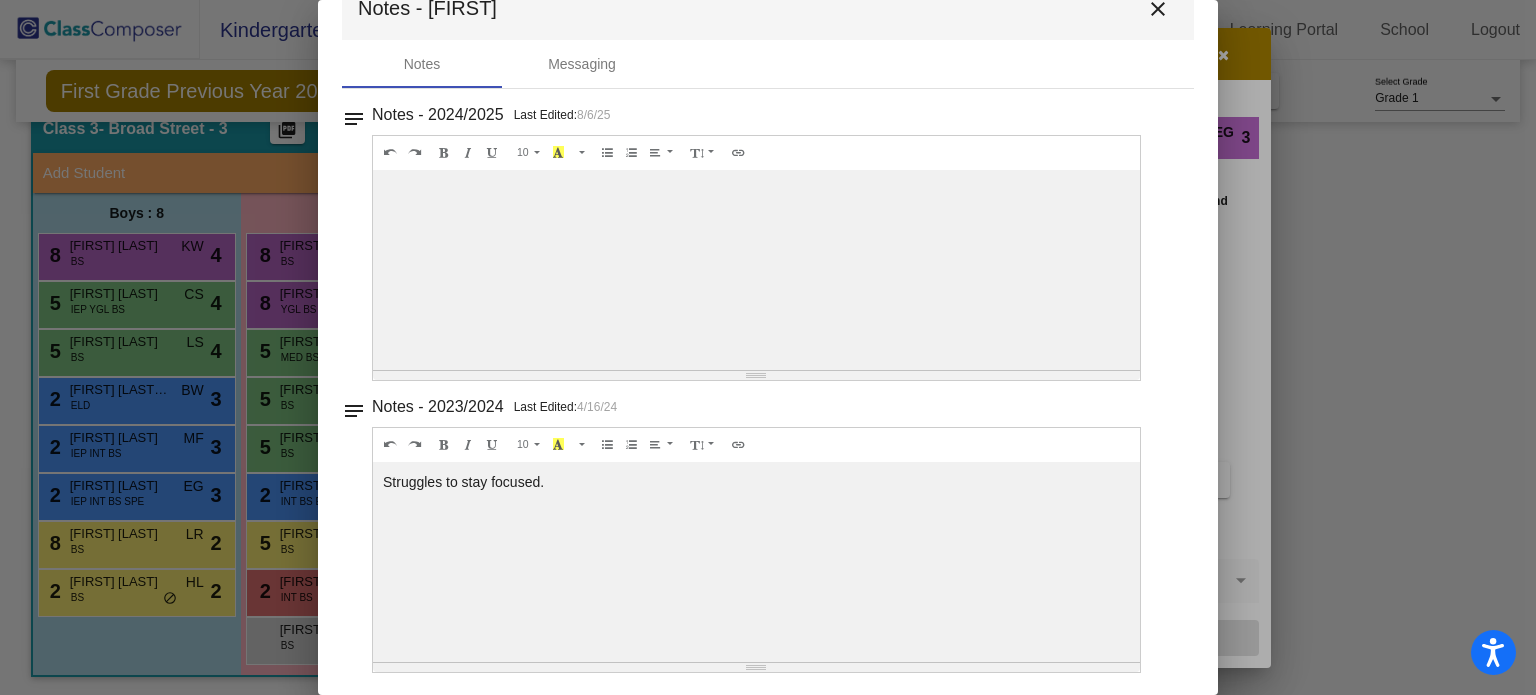 scroll, scrollTop: 0, scrollLeft: 0, axis: both 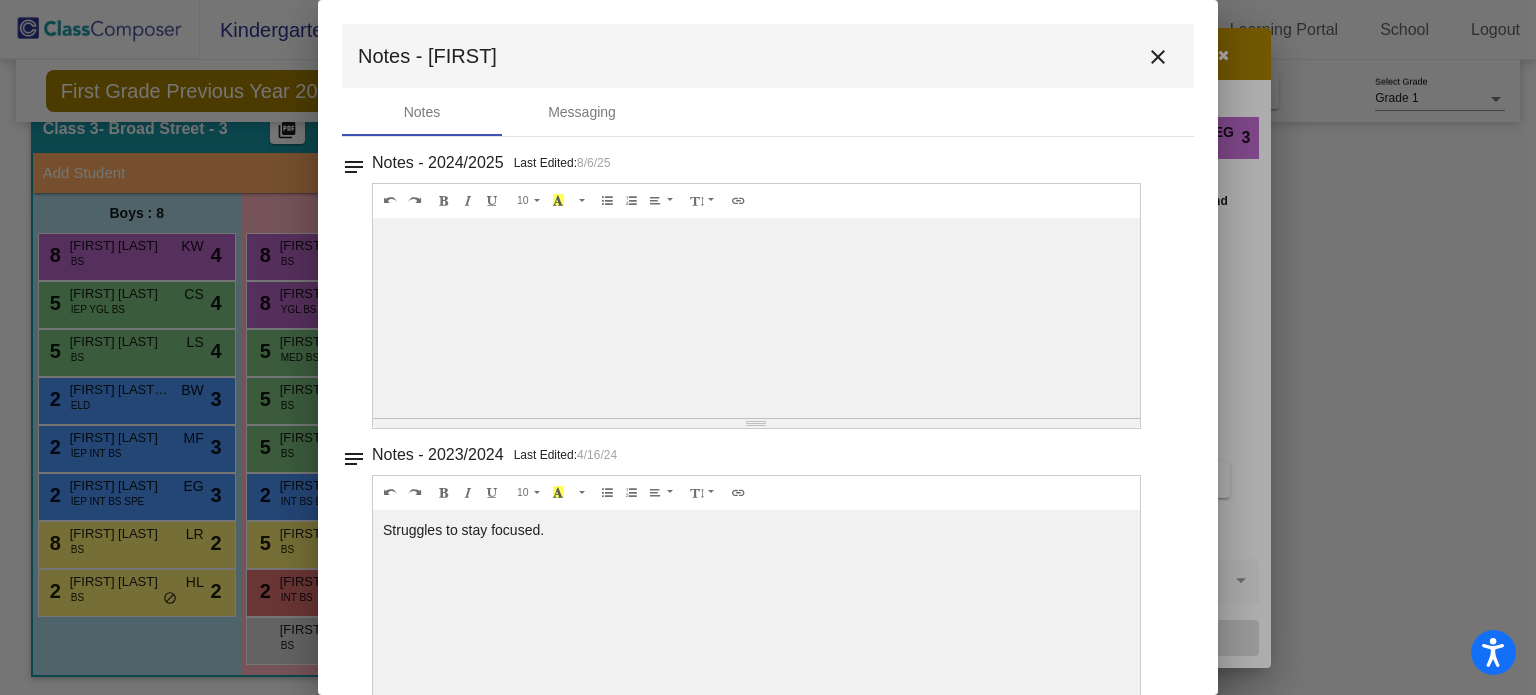 click at bounding box center (756, 318) 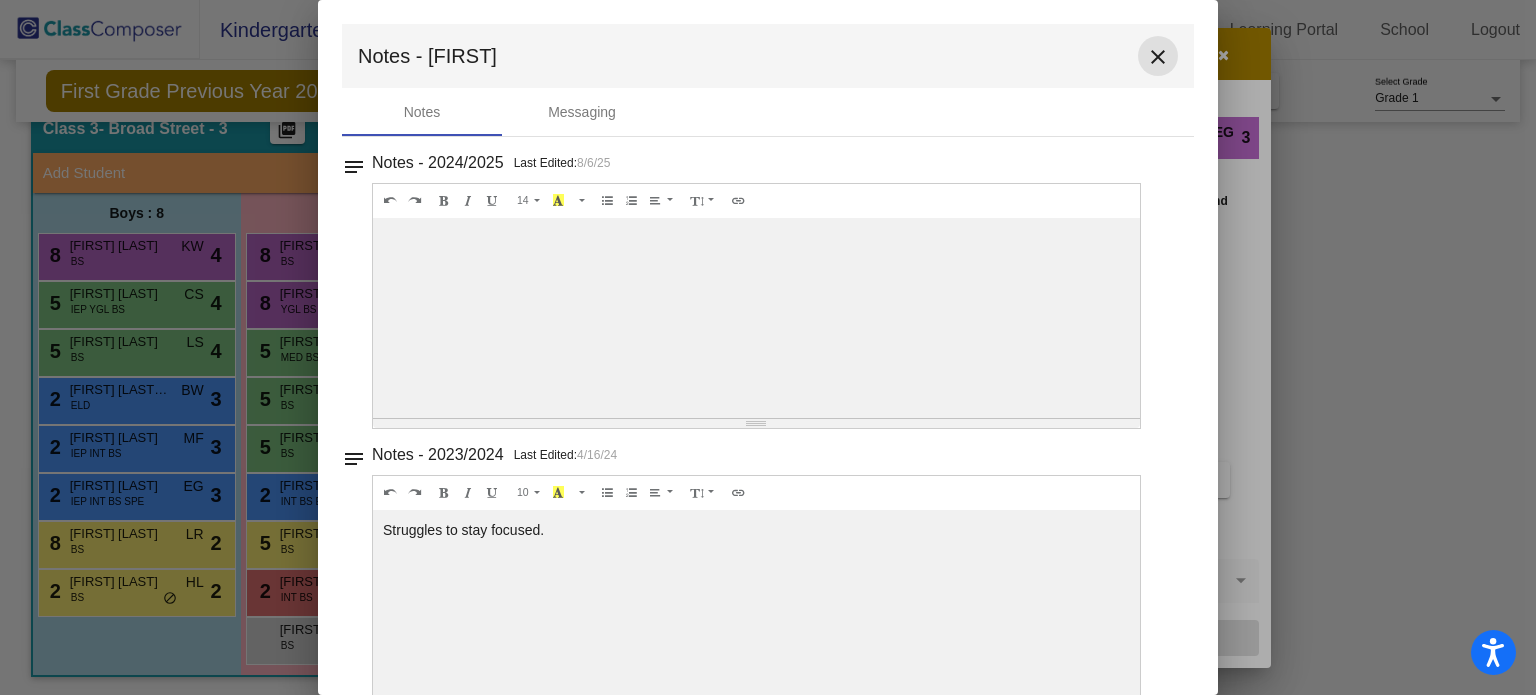 click on "close" at bounding box center [1158, 57] 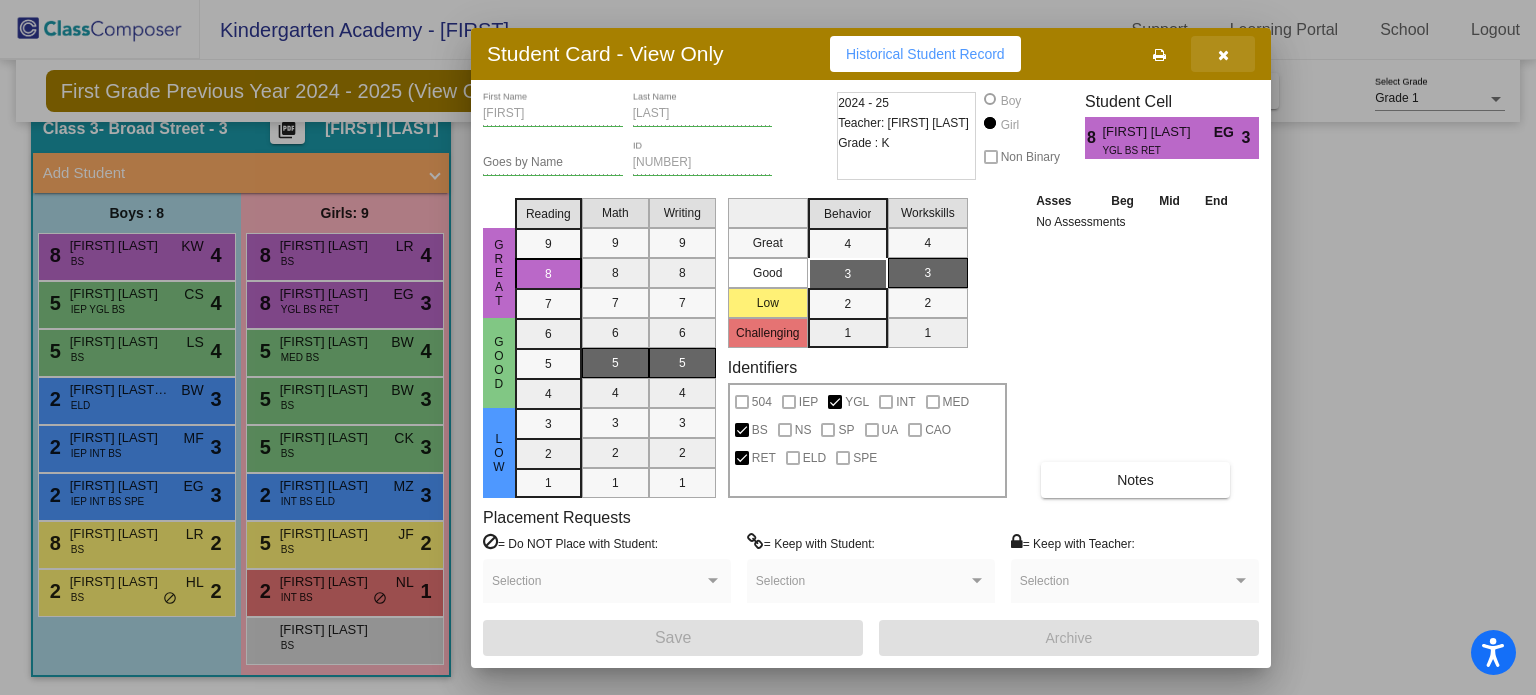 click at bounding box center (1223, 55) 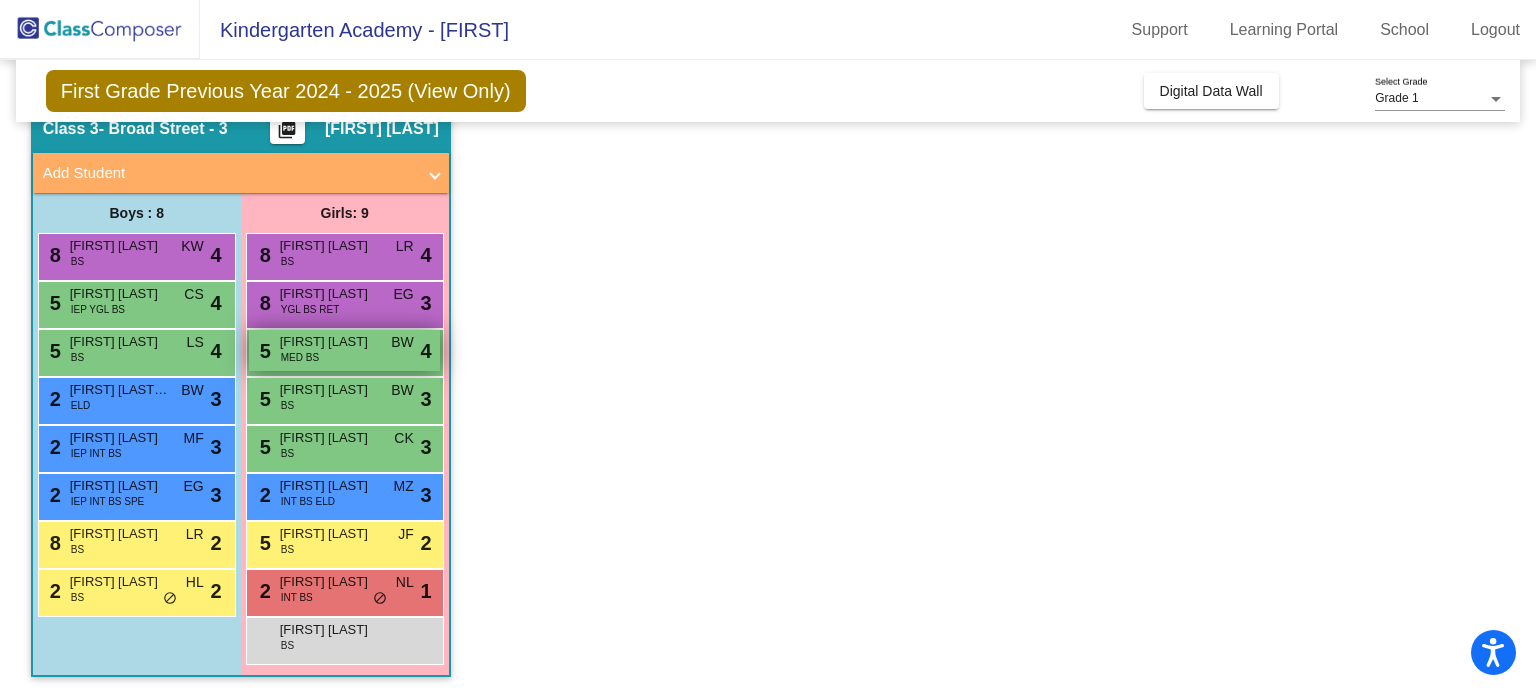 click on "Rylee Bookamire" at bounding box center (330, 342) 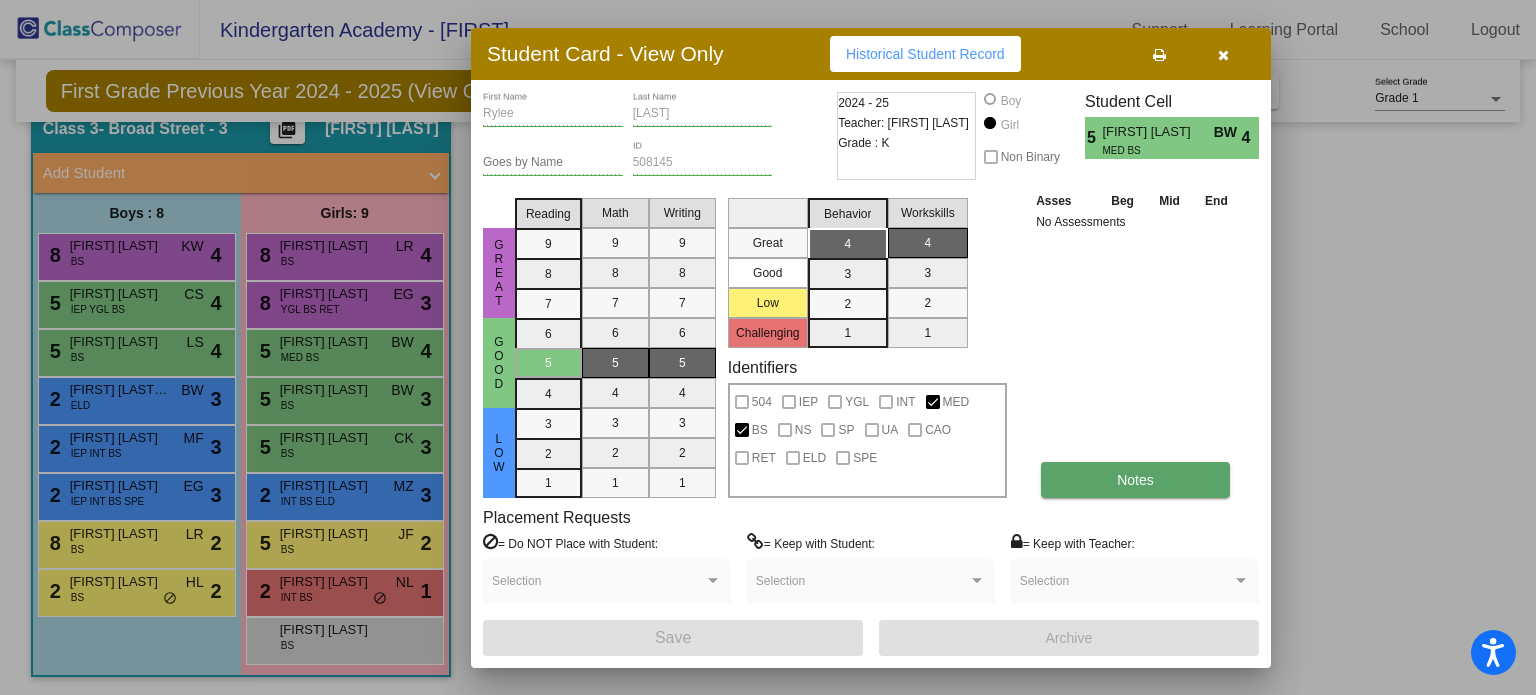 click on "Notes" at bounding box center (1135, 480) 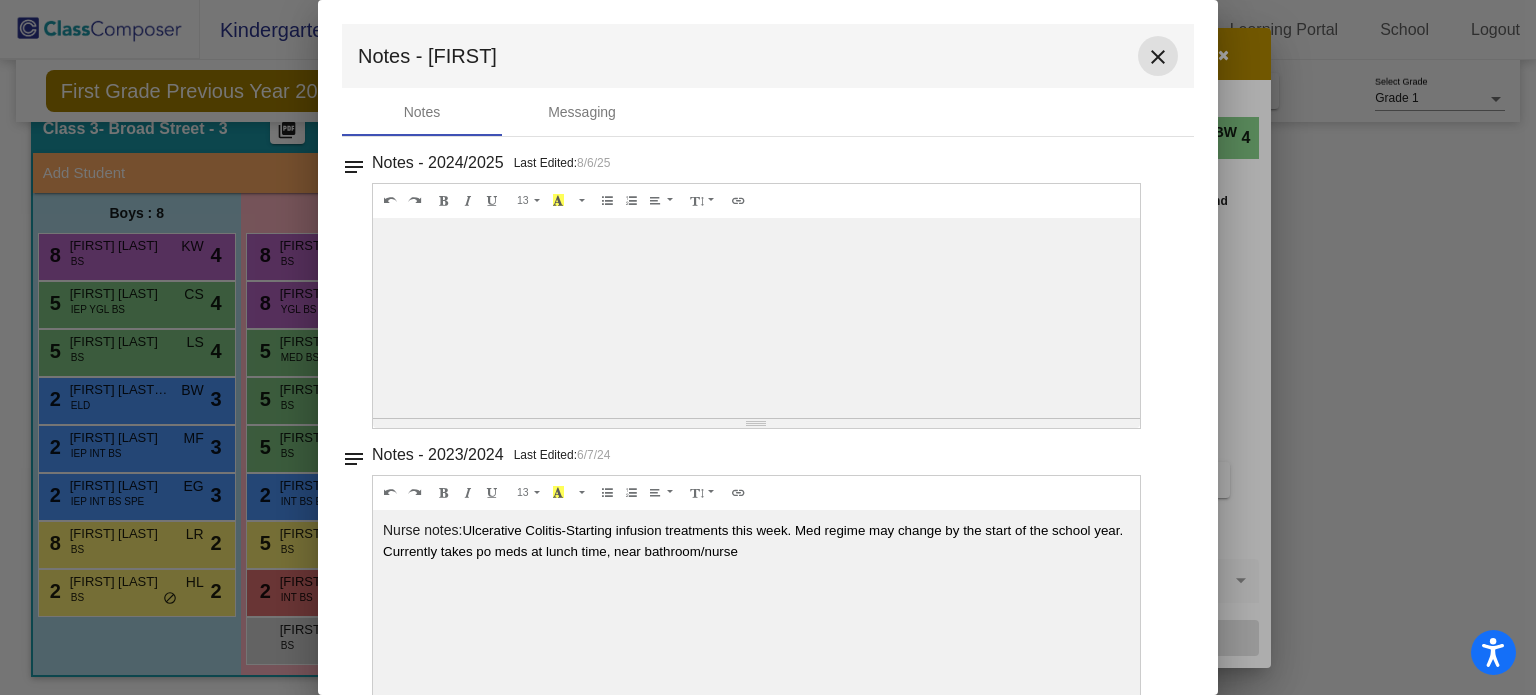 click on "close" at bounding box center (1158, 56) 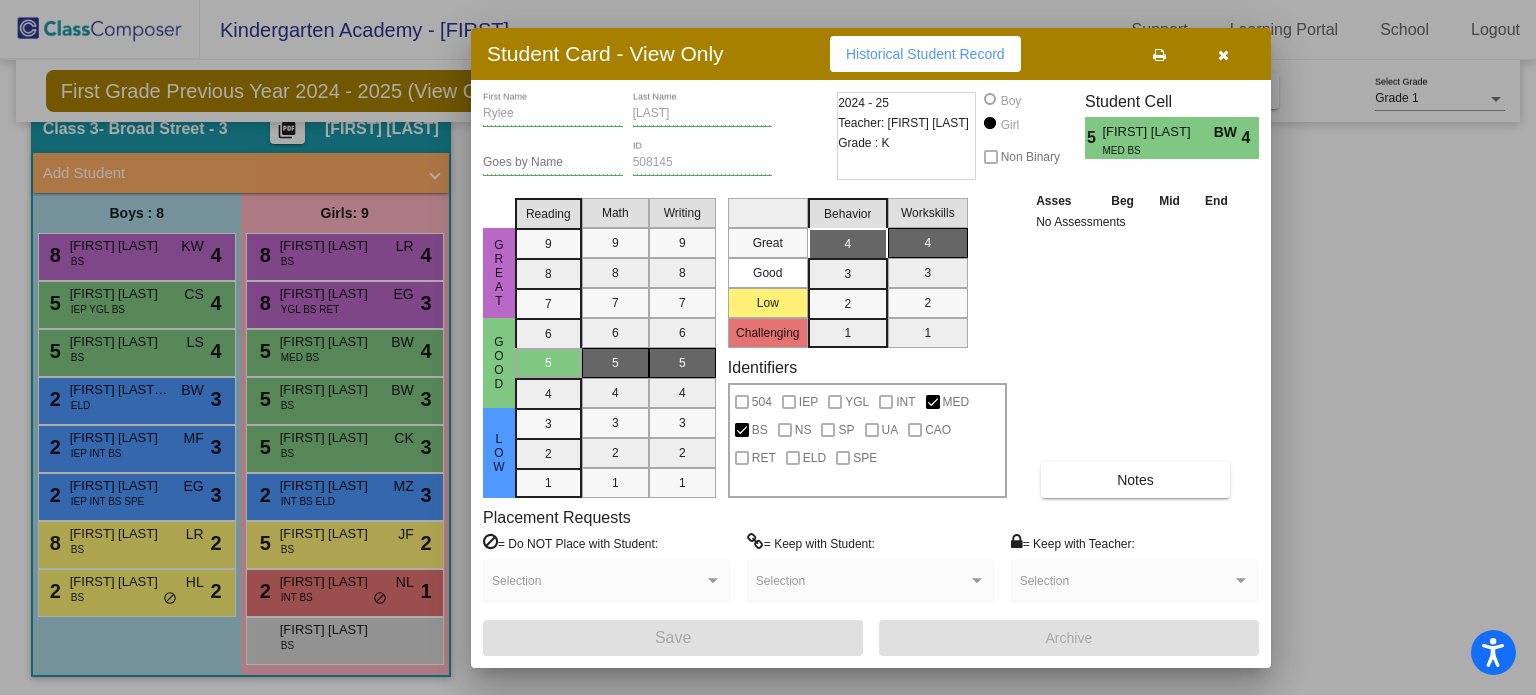 click at bounding box center [1223, 54] 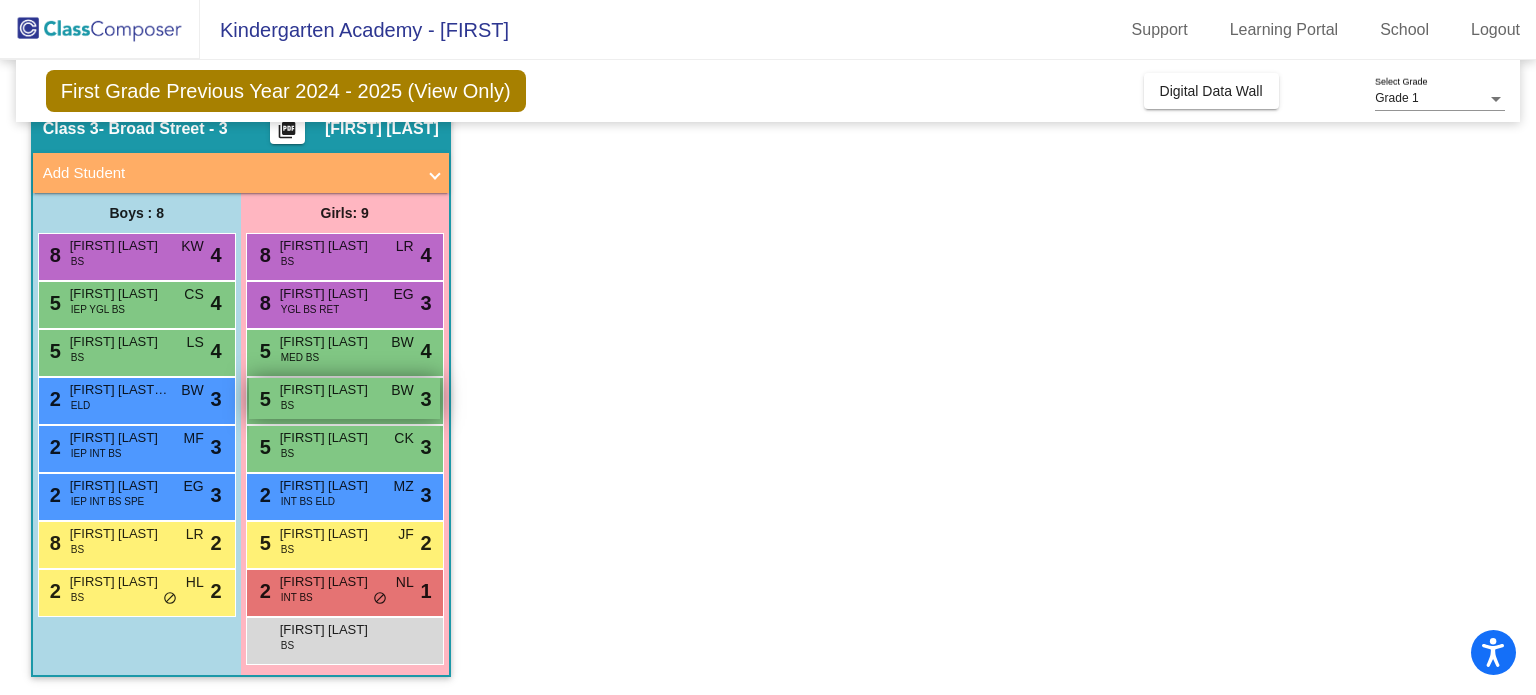 click on "Ada Grimm" at bounding box center [330, 390] 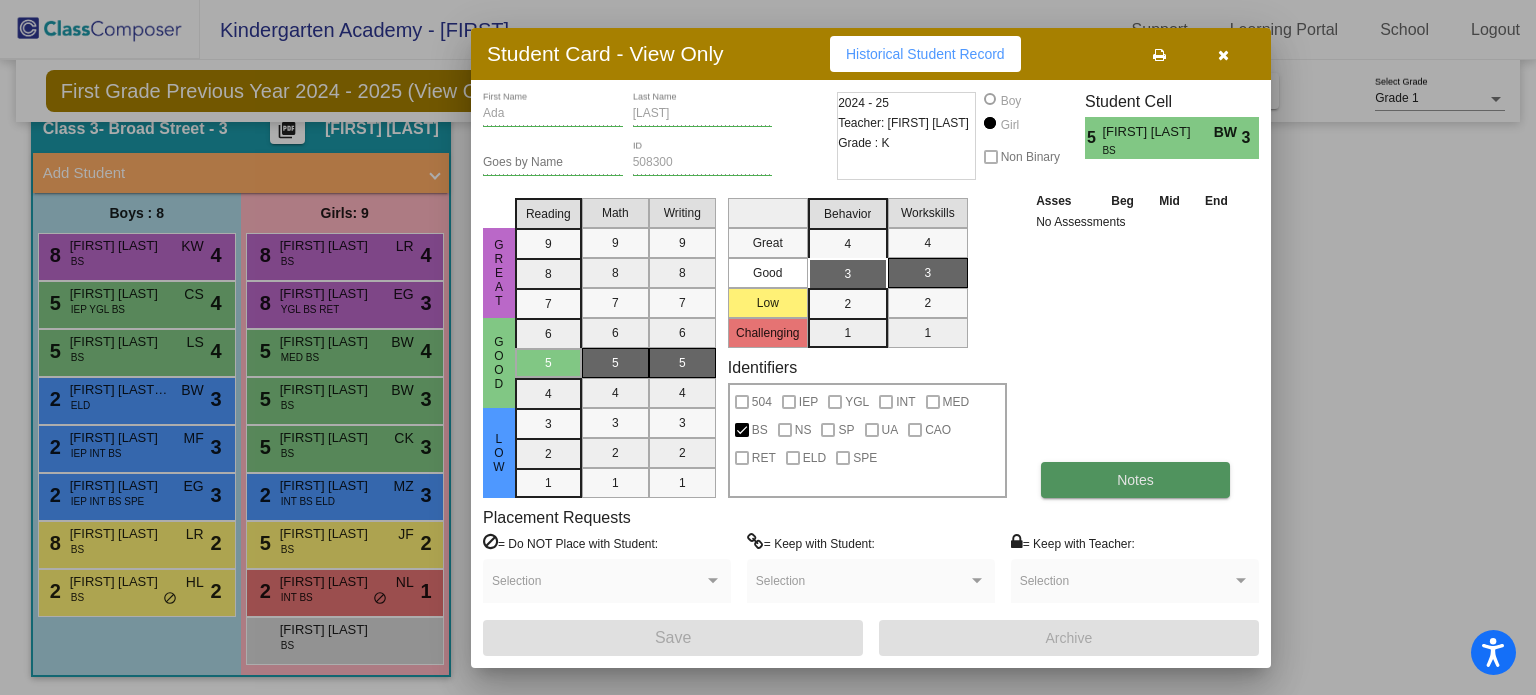 click on "Notes" at bounding box center (1135, 480) 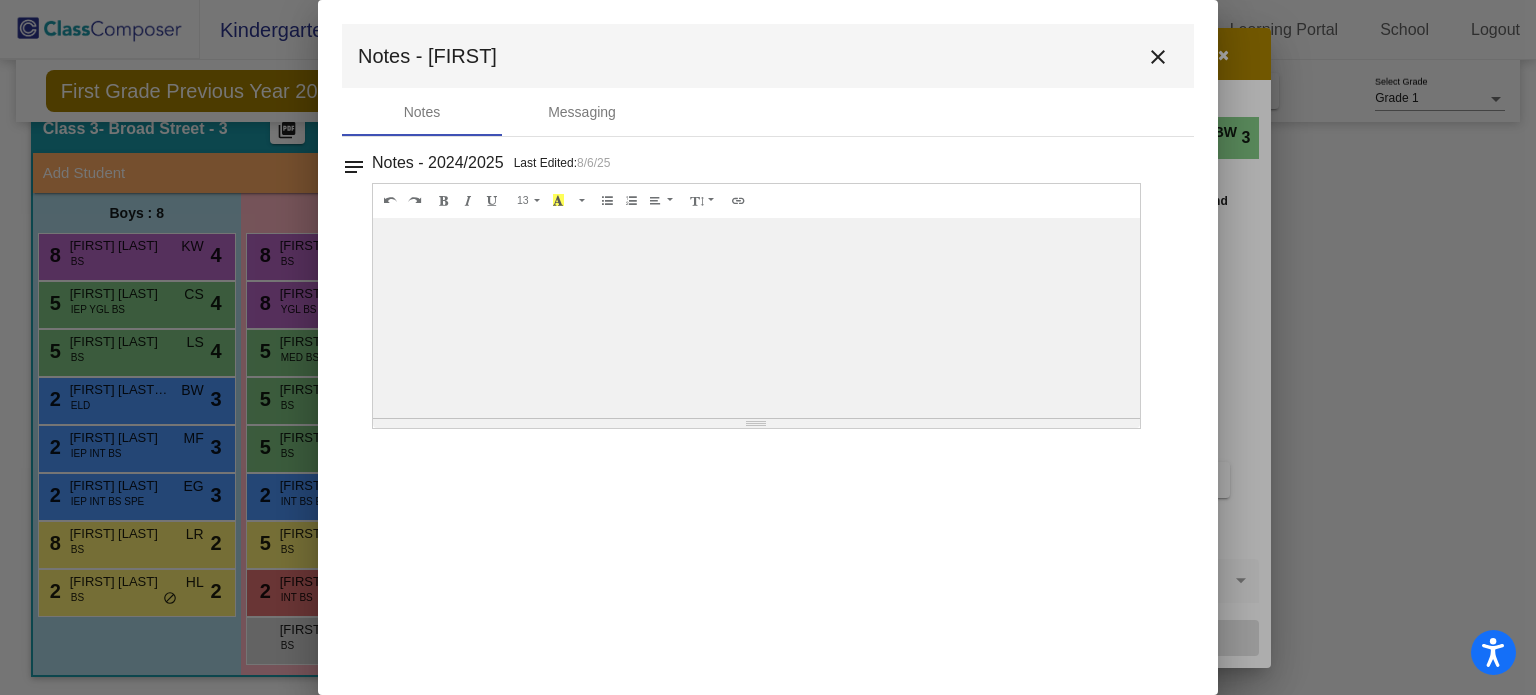 click on "close" at bounding box center [1158, 56] 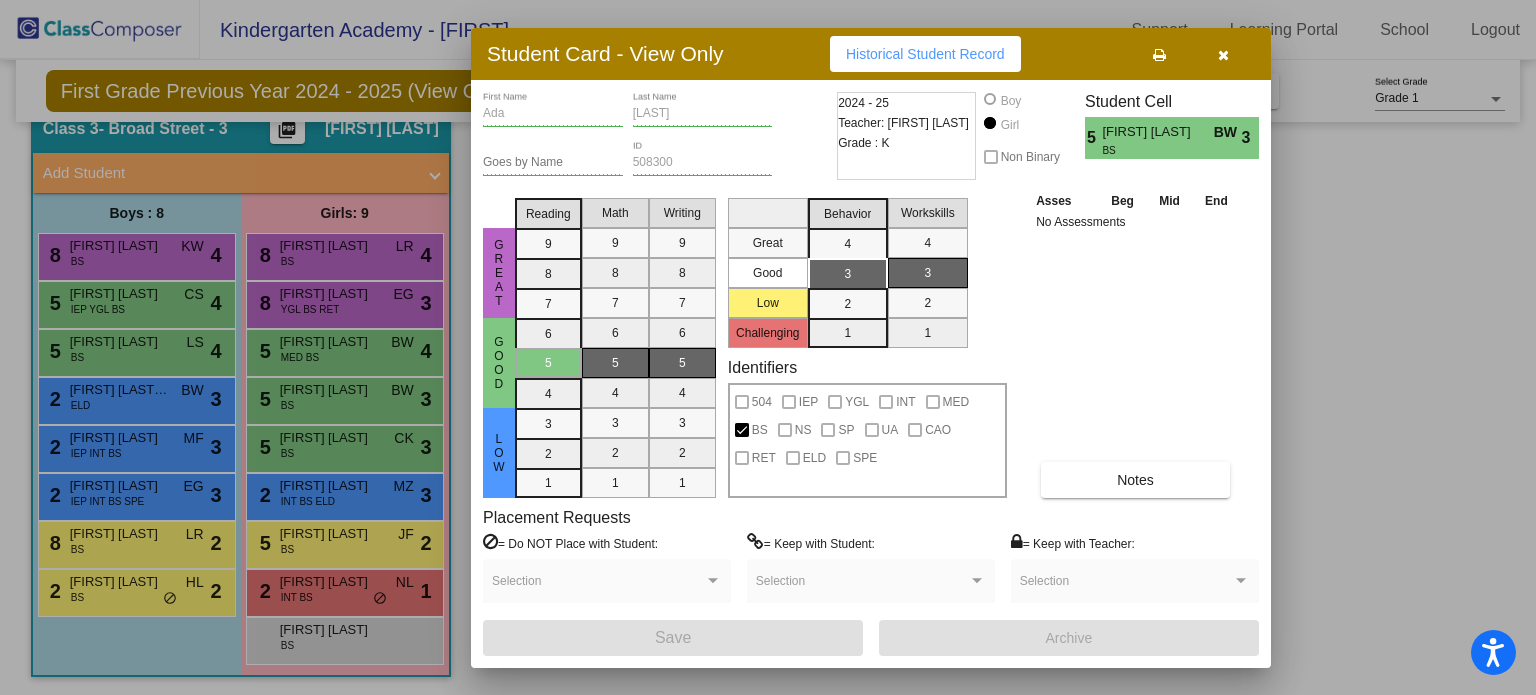 click at bounding box center (1223, 55) 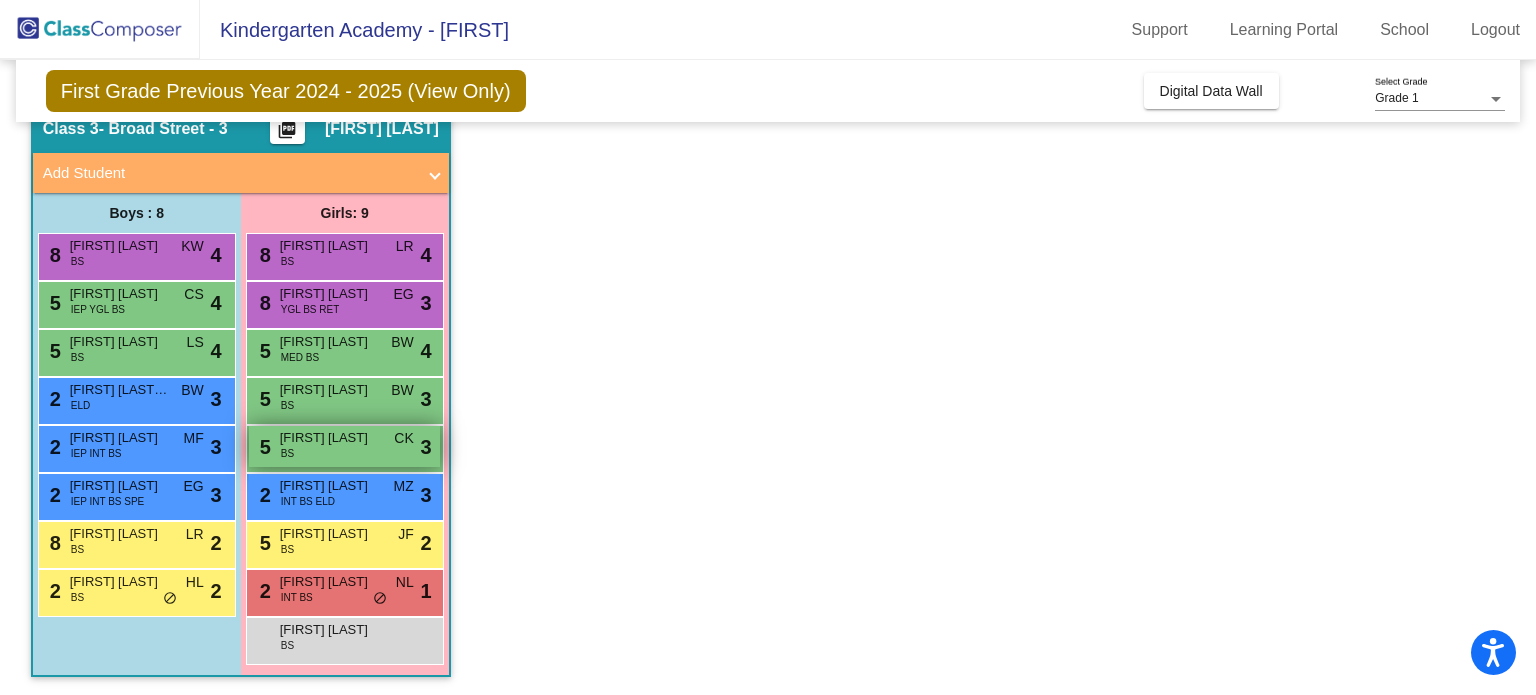 click on "5 Pacey Komaromy BS CK lock do_not_disturb_alt 3" at bounding box center [344, 446] 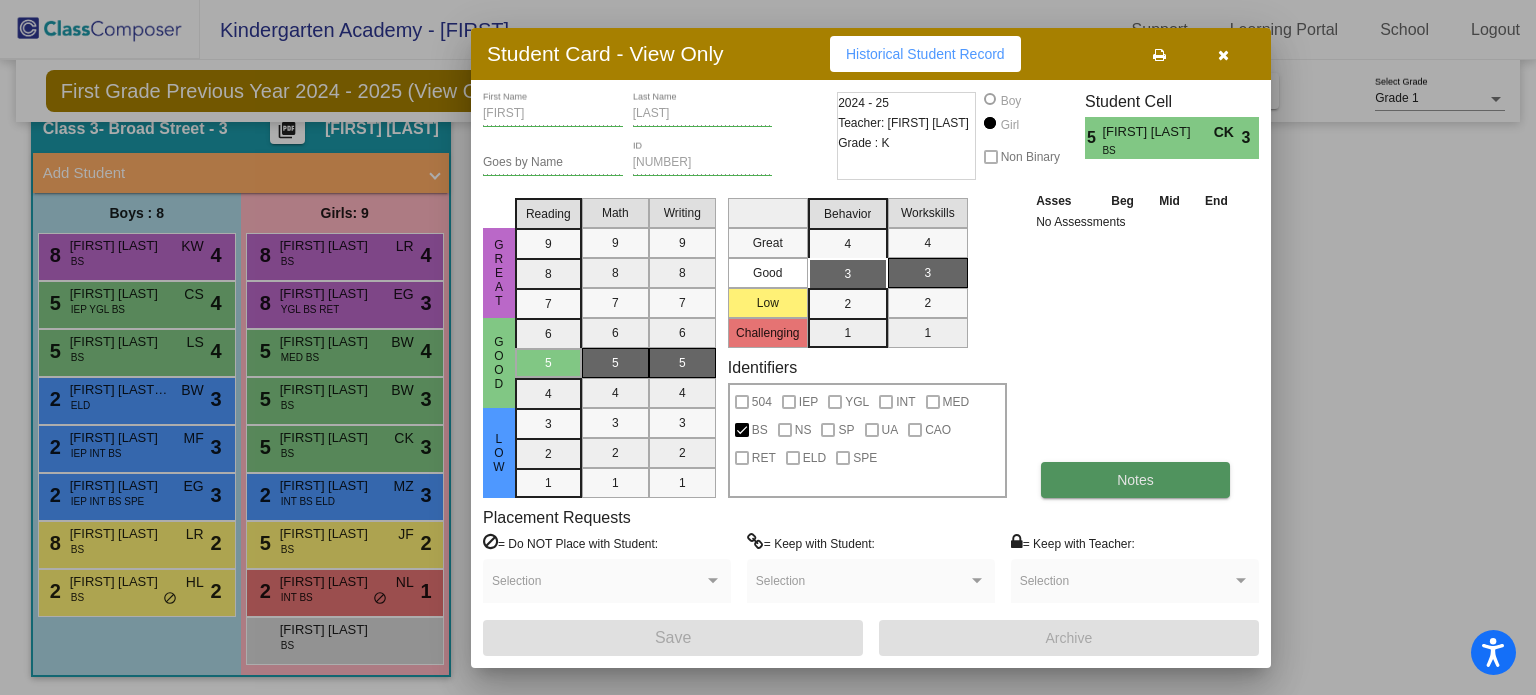 click on "Notes" at bounding box center [1135, 480] 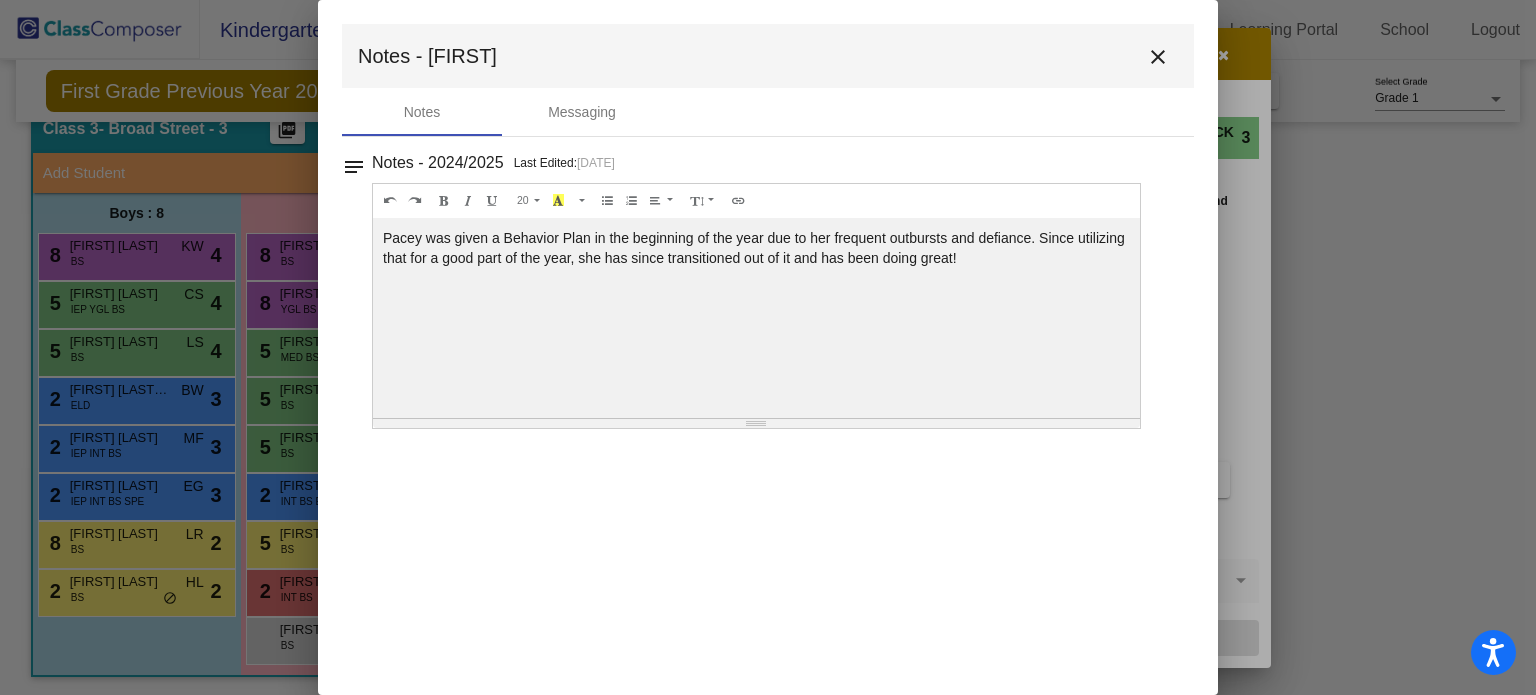 click on "close" at bounding box center [1158, 57] 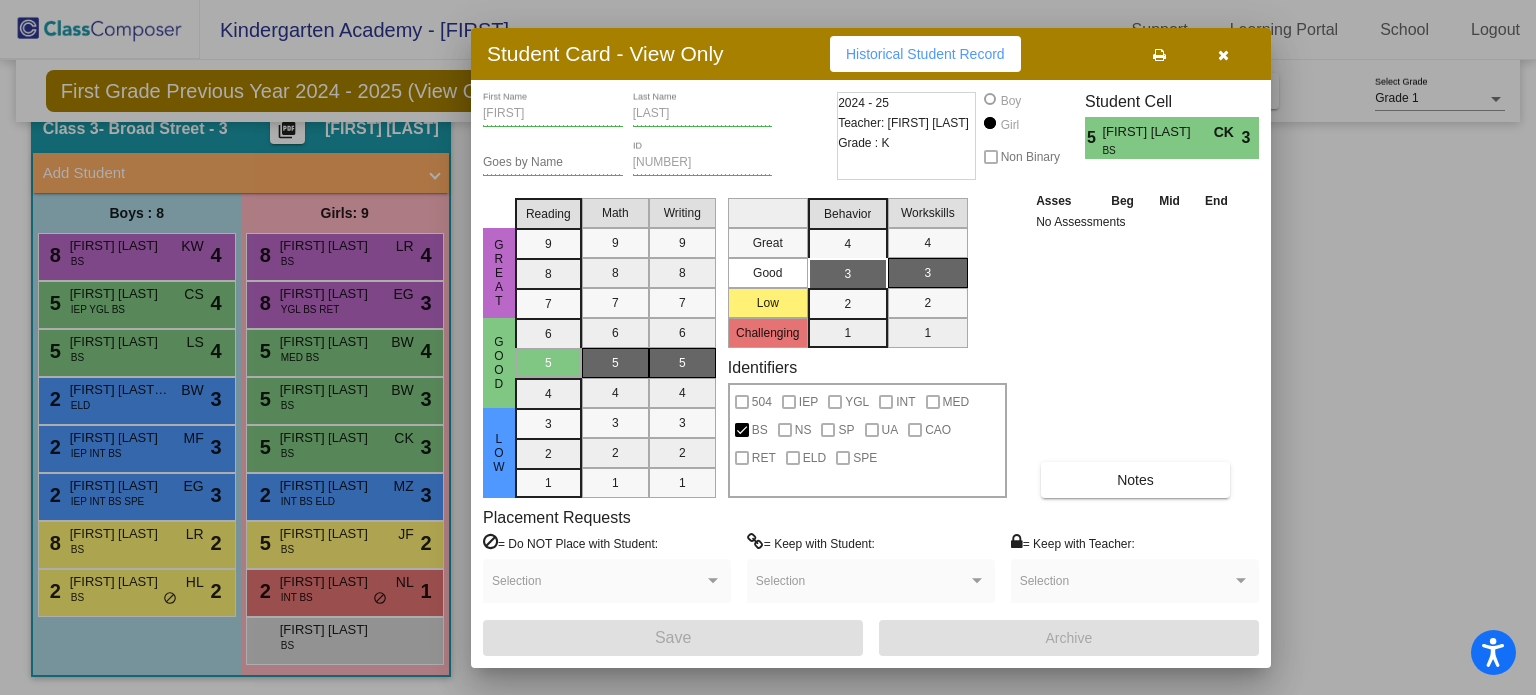 click at bounding box center (768, 347) 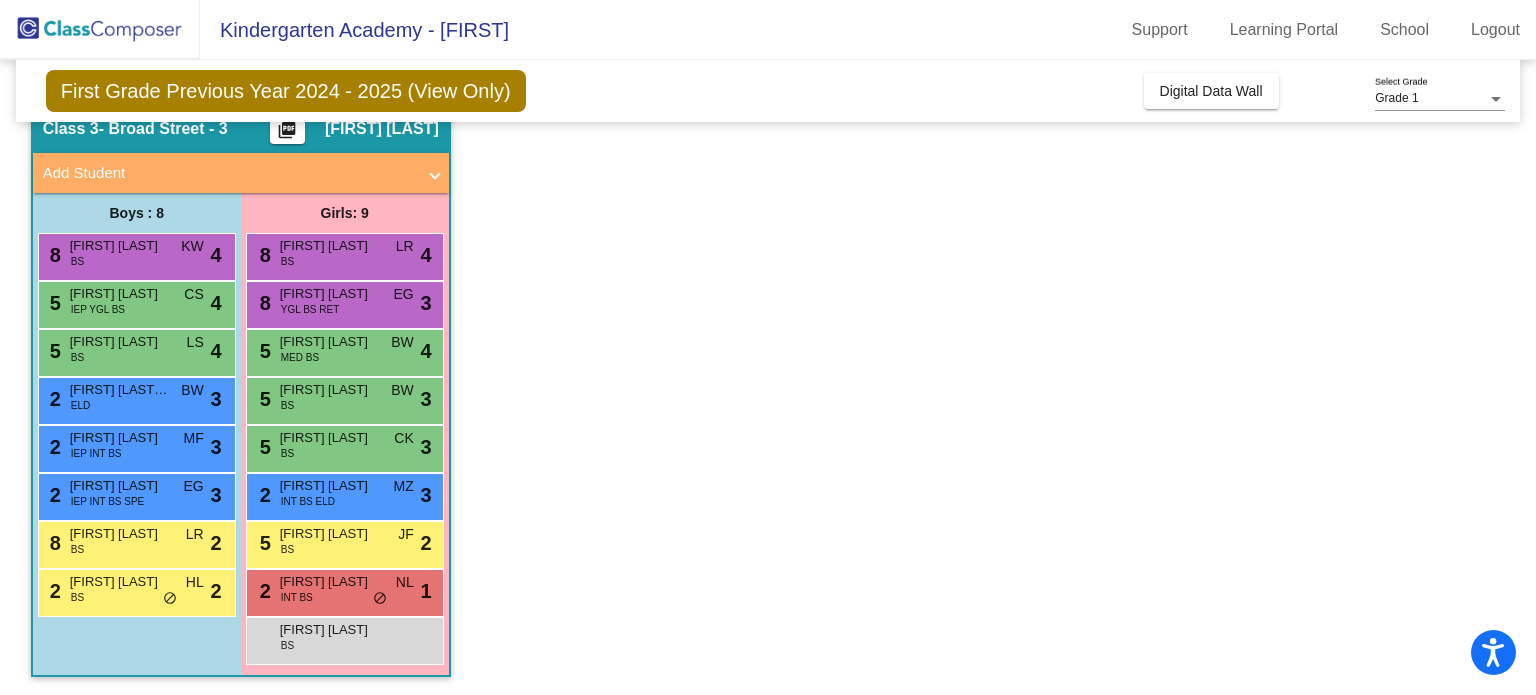 click on "Hala Mesleh" at bounding box center [330, 486] 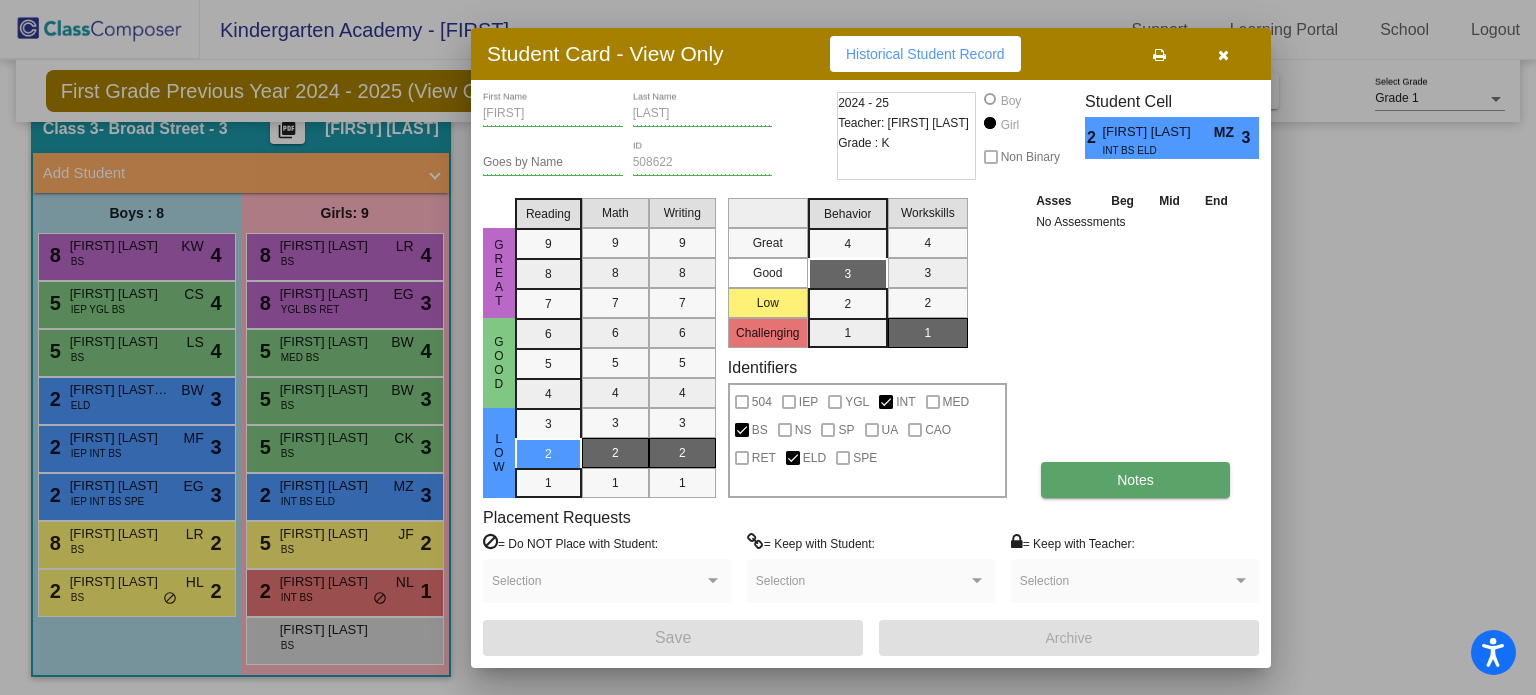 click on "Notes" at bounding box center [1135, 480] 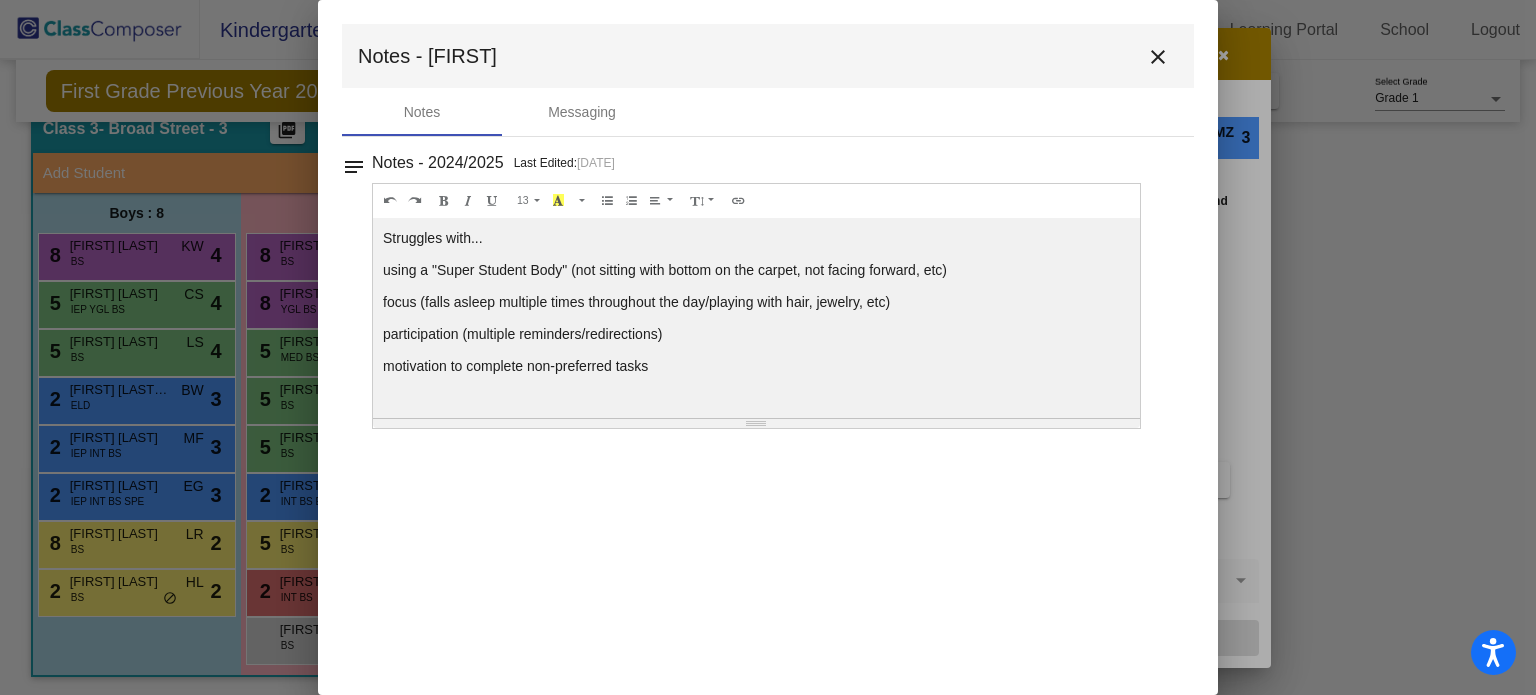 click on "Notes - Hala close" at bounding box center (768, 56) 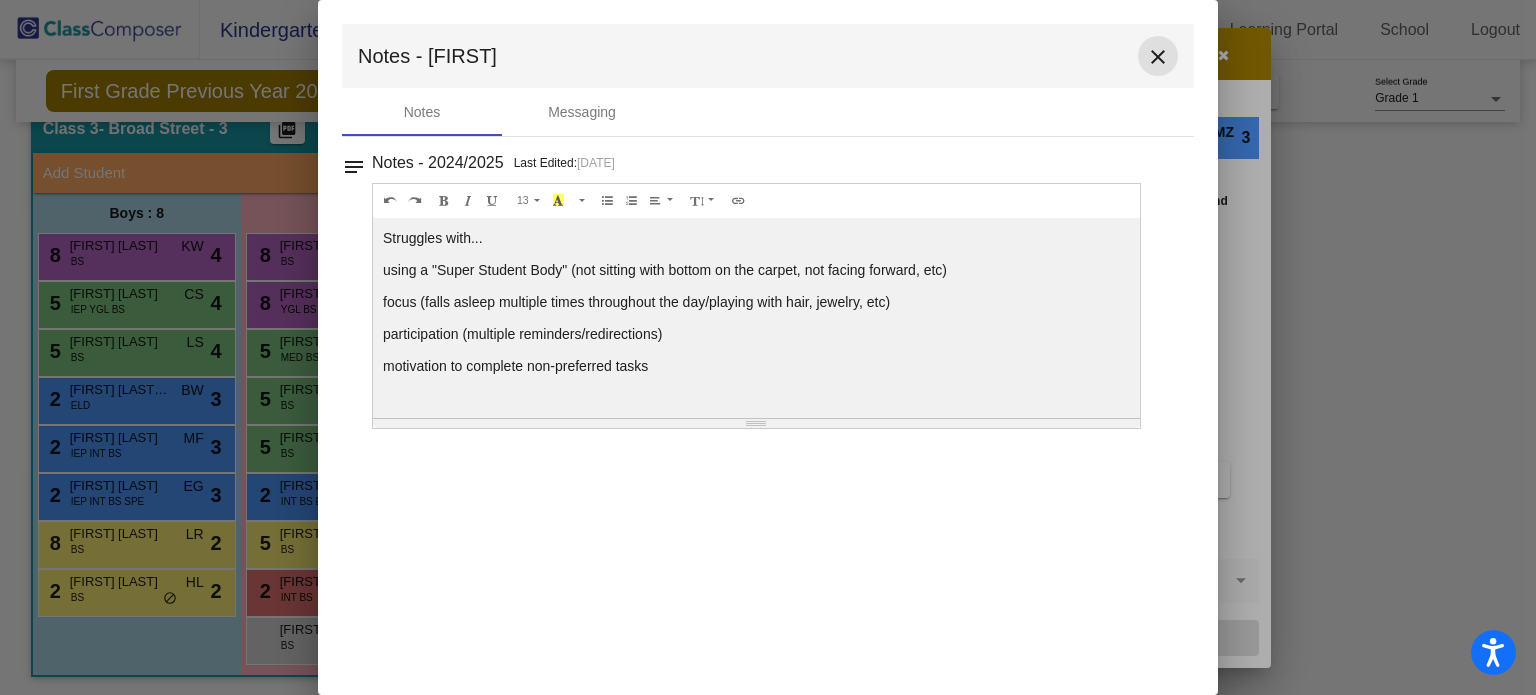 click on "close" at bounding box center [1158, 56] 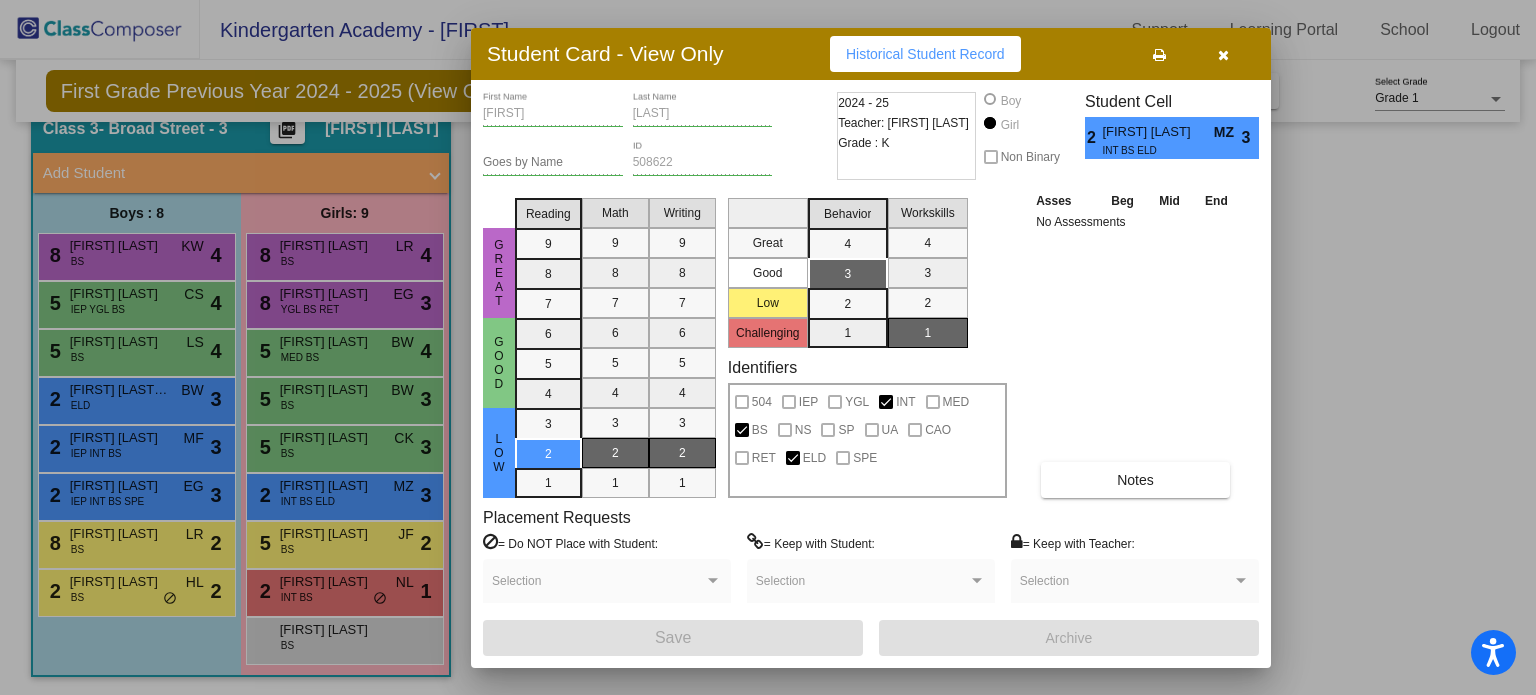 click at bounding box center [1223, 55] 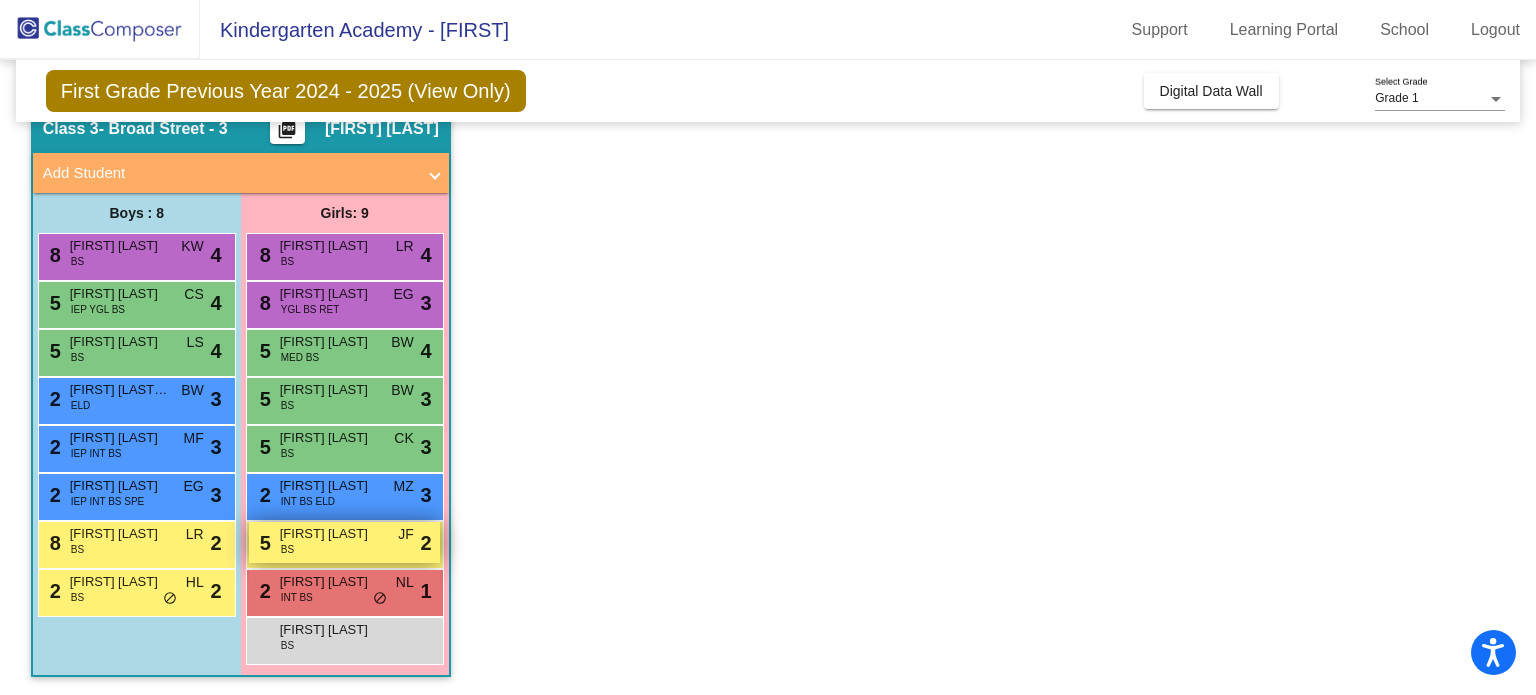 click on "Scarlett Knox" at bounding box center [330, 534] 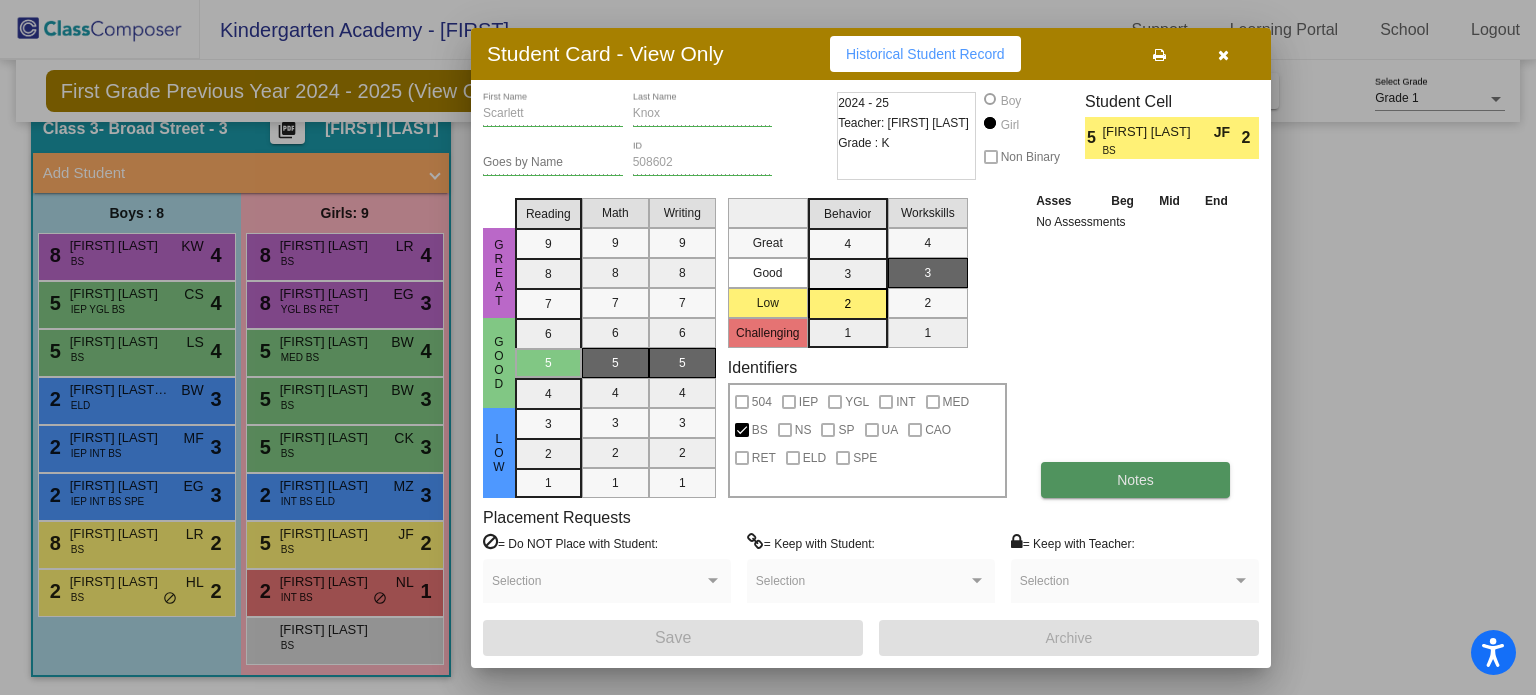 click on "Notes" at bounding box center (1135, 480) 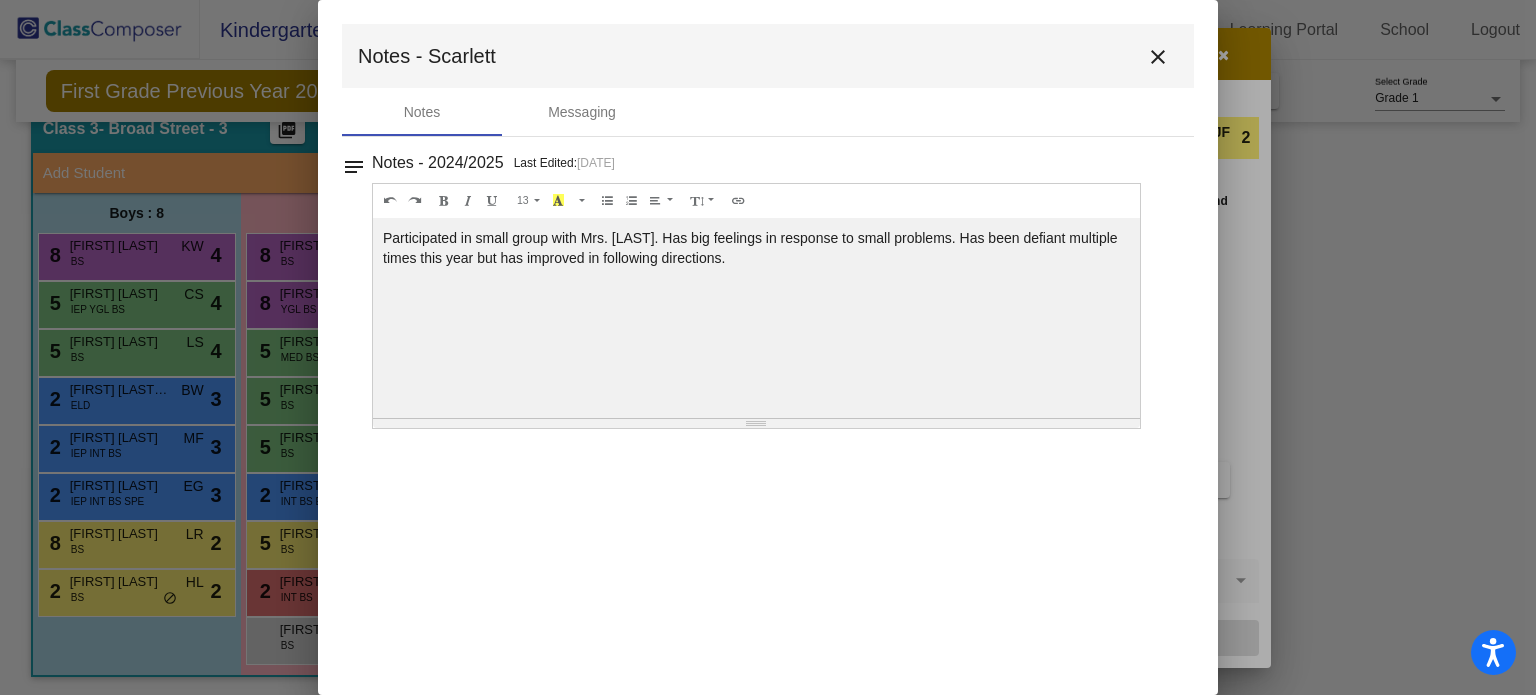 click on "close" at bounding box center (1158, 57) 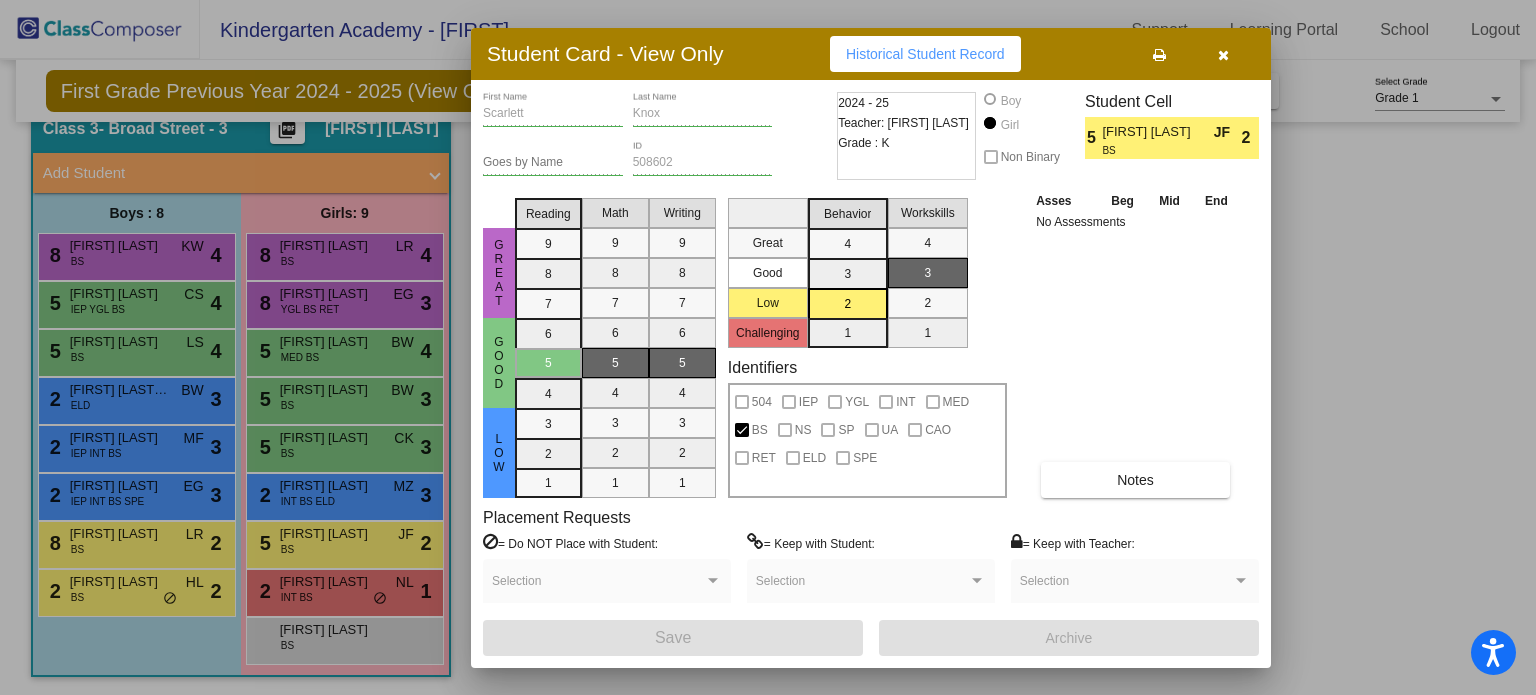 click at bounding box center [1223, 55] 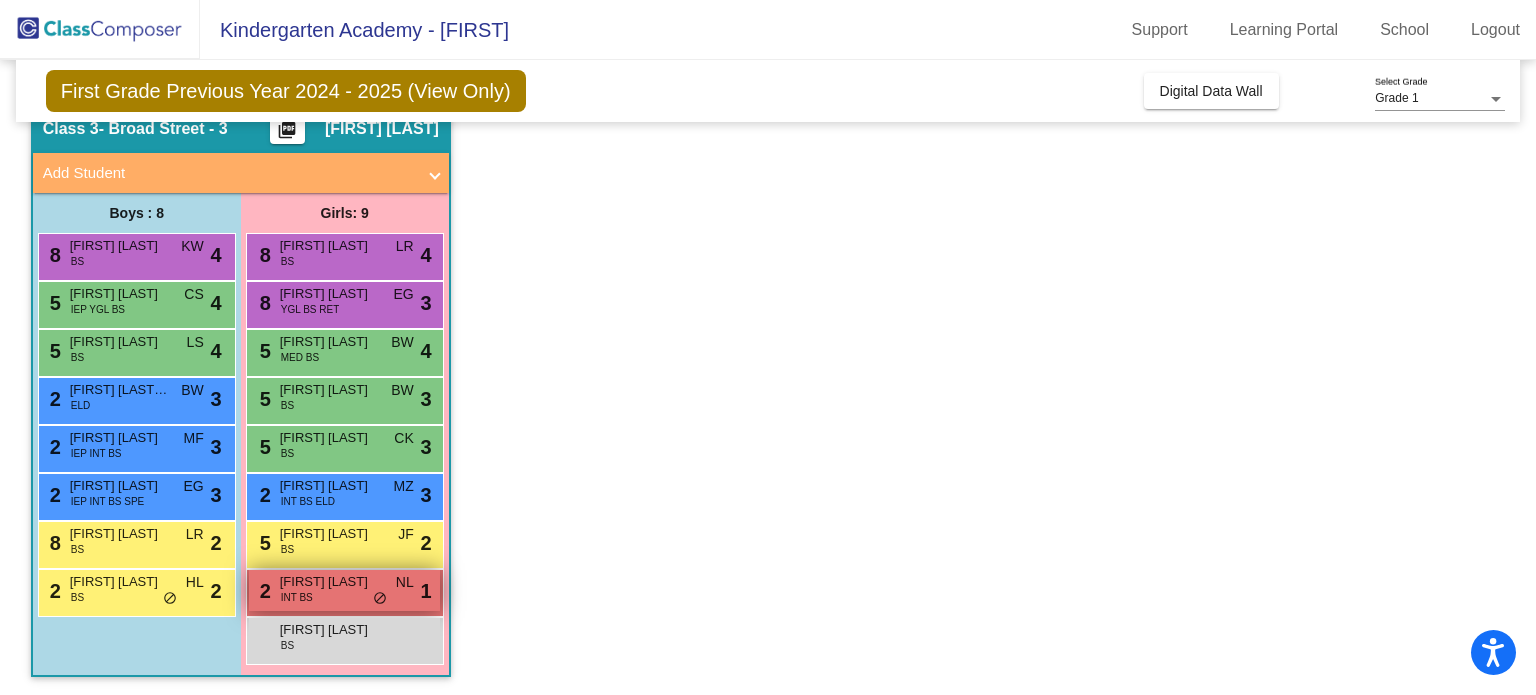 click on "Gianna Harvey" at bounding box center (330, 582) 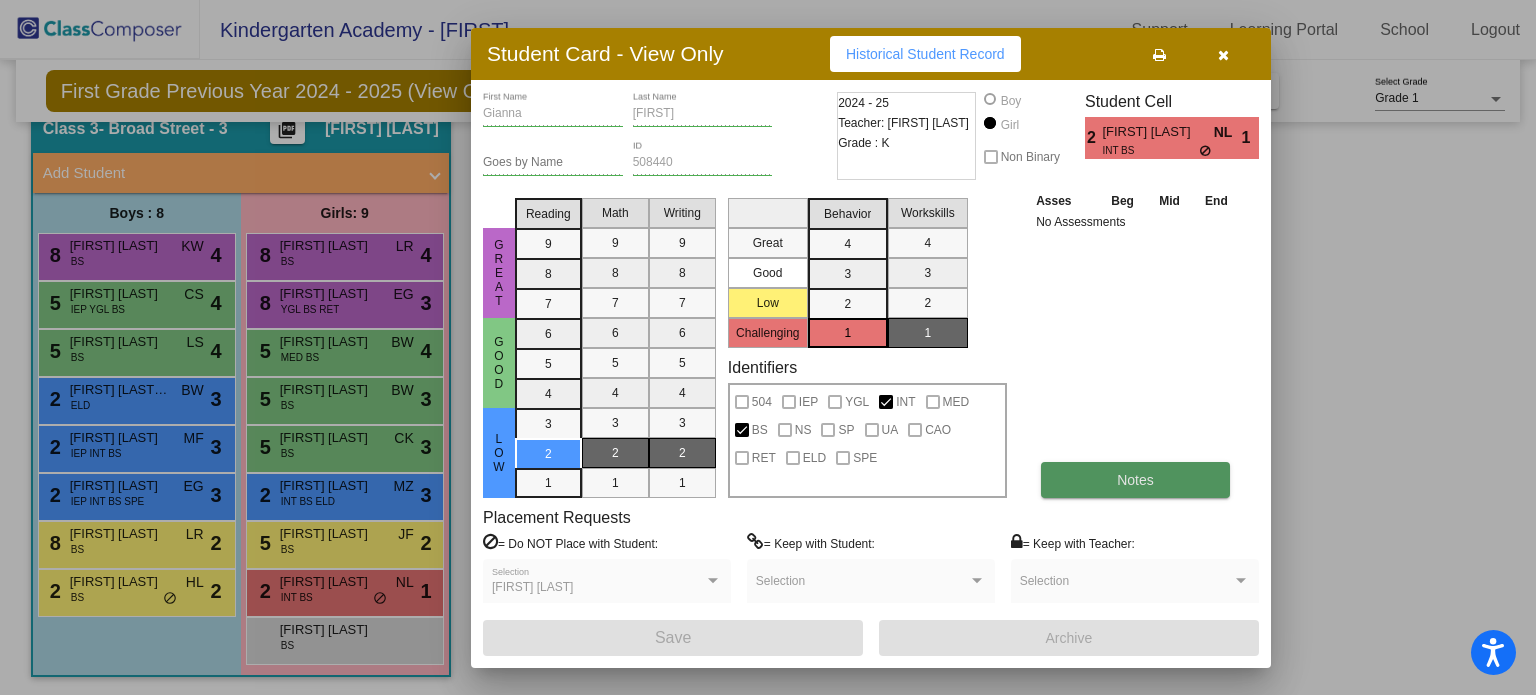 click on "Notes" at bounding box center [1135, 480] 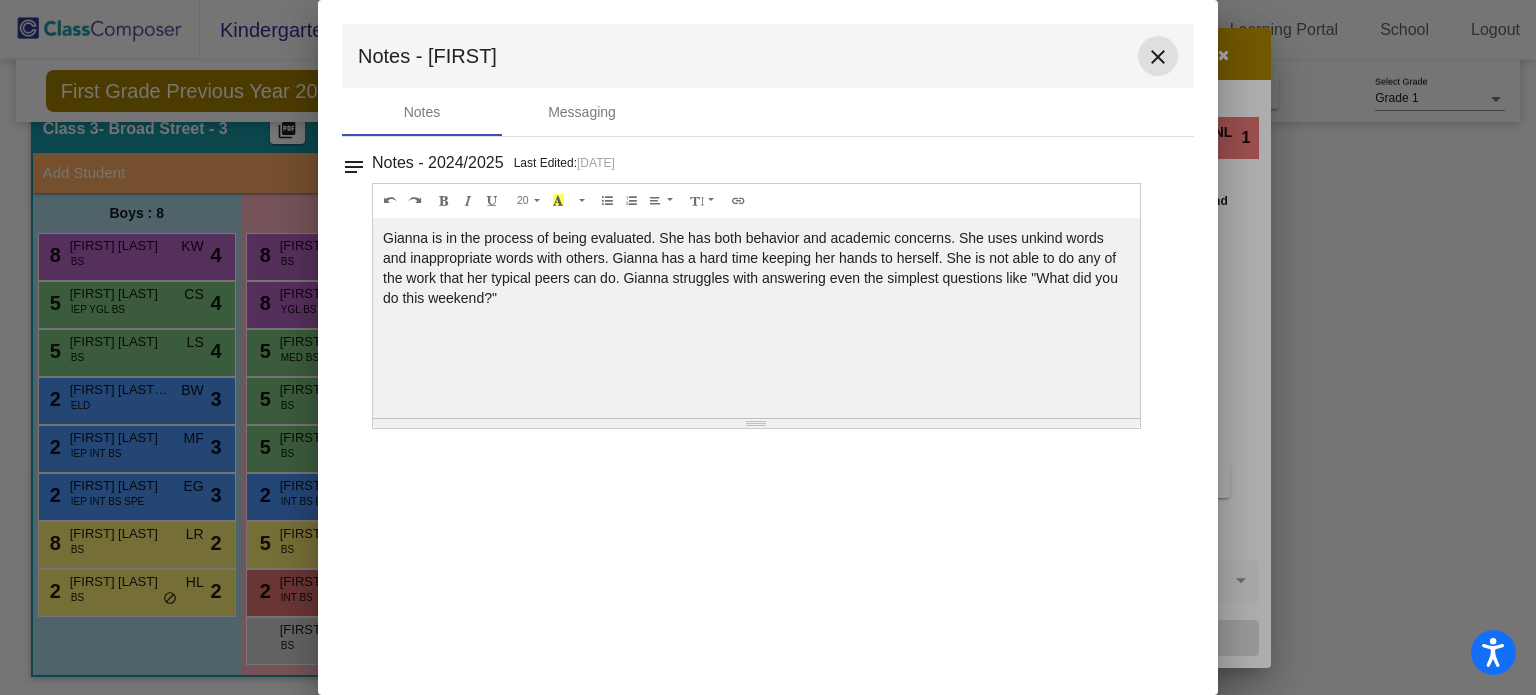 click on "close" at bounding box center (1158, 57) 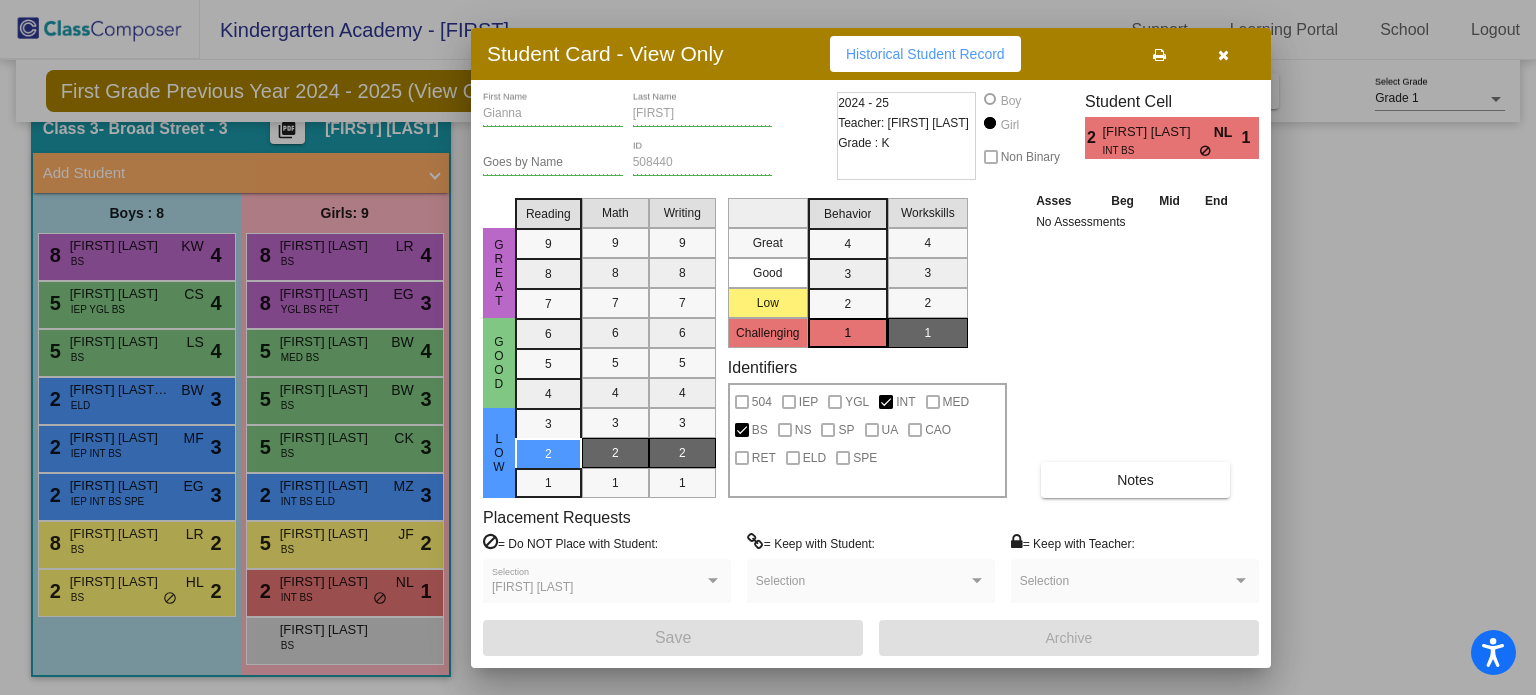 click at bounding box center (1223, 54) 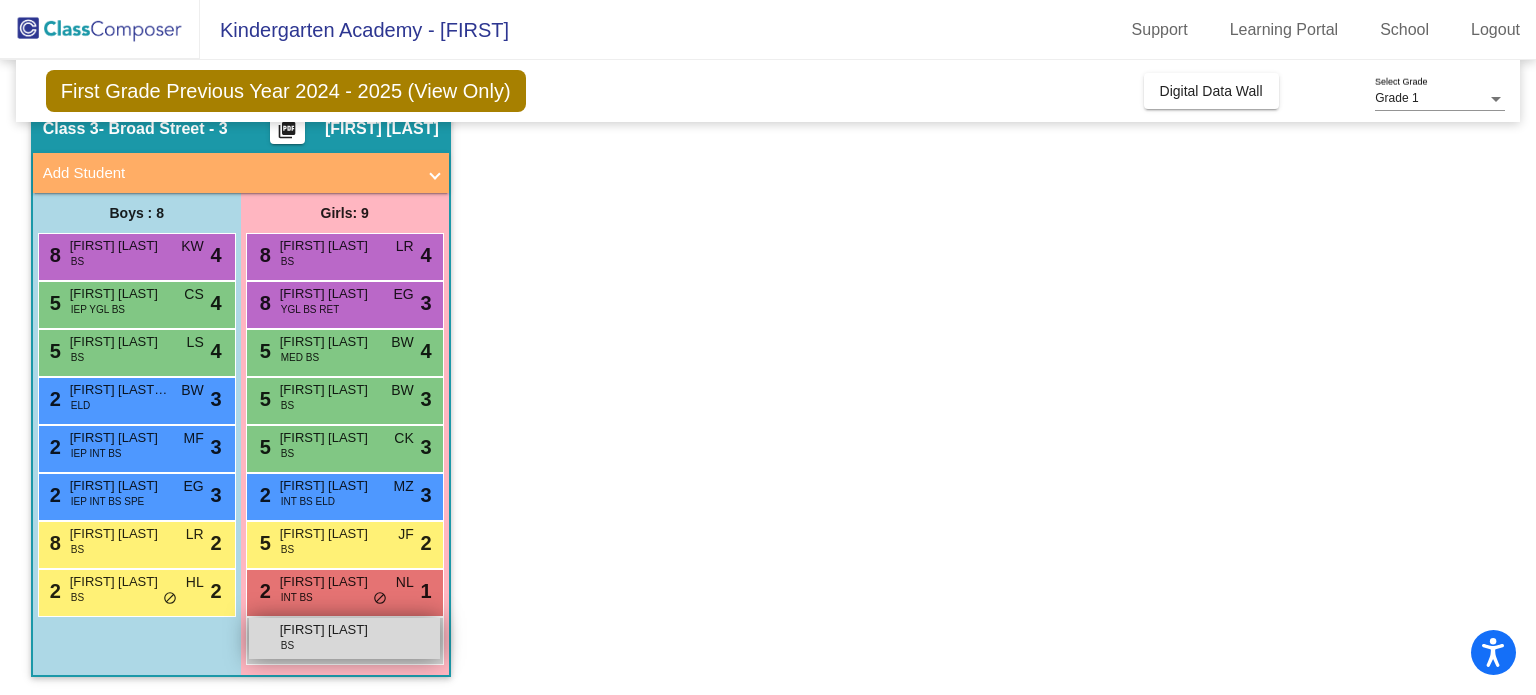 click on "Aviana Miranda" at bounding box center (330, 630) 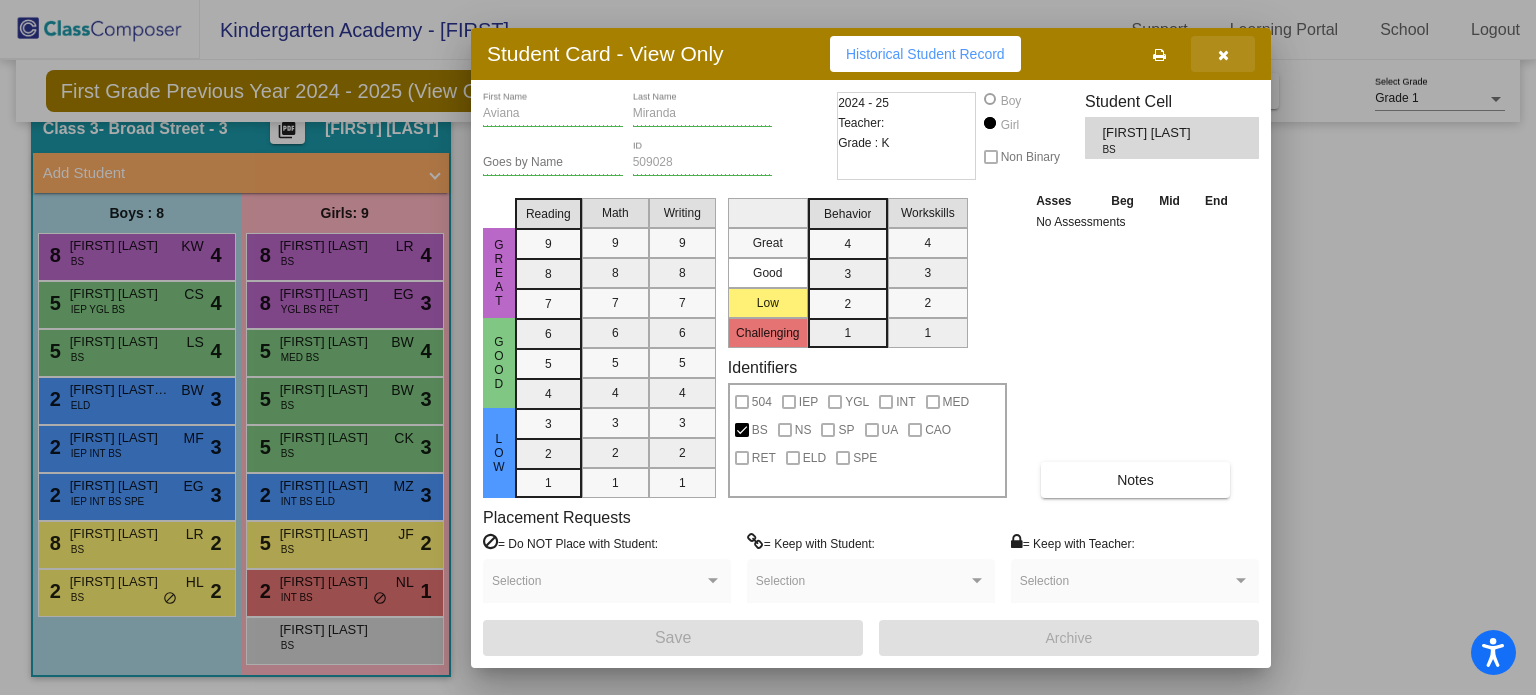 click at bounding box center [1223, 55] 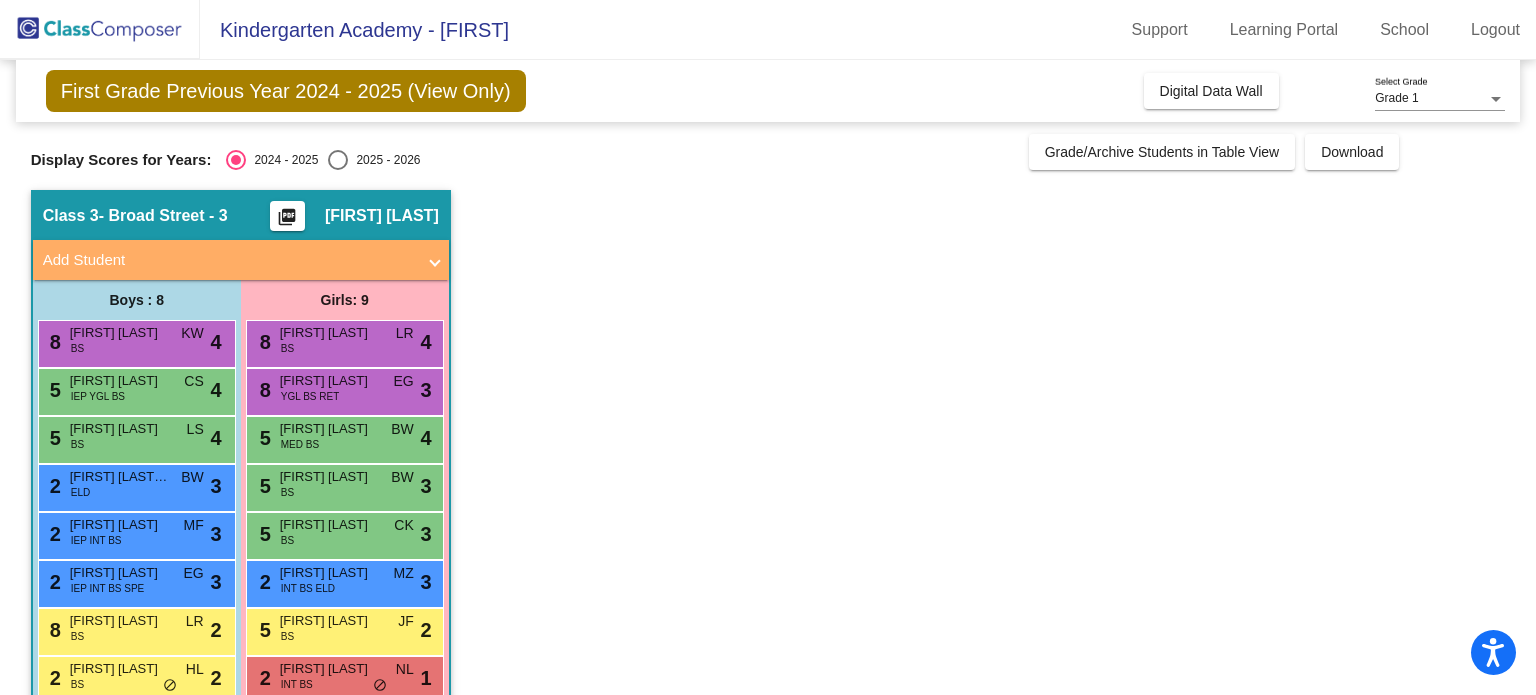 scroll, scrollTop: 0, scrollLeft: 0, axis: both 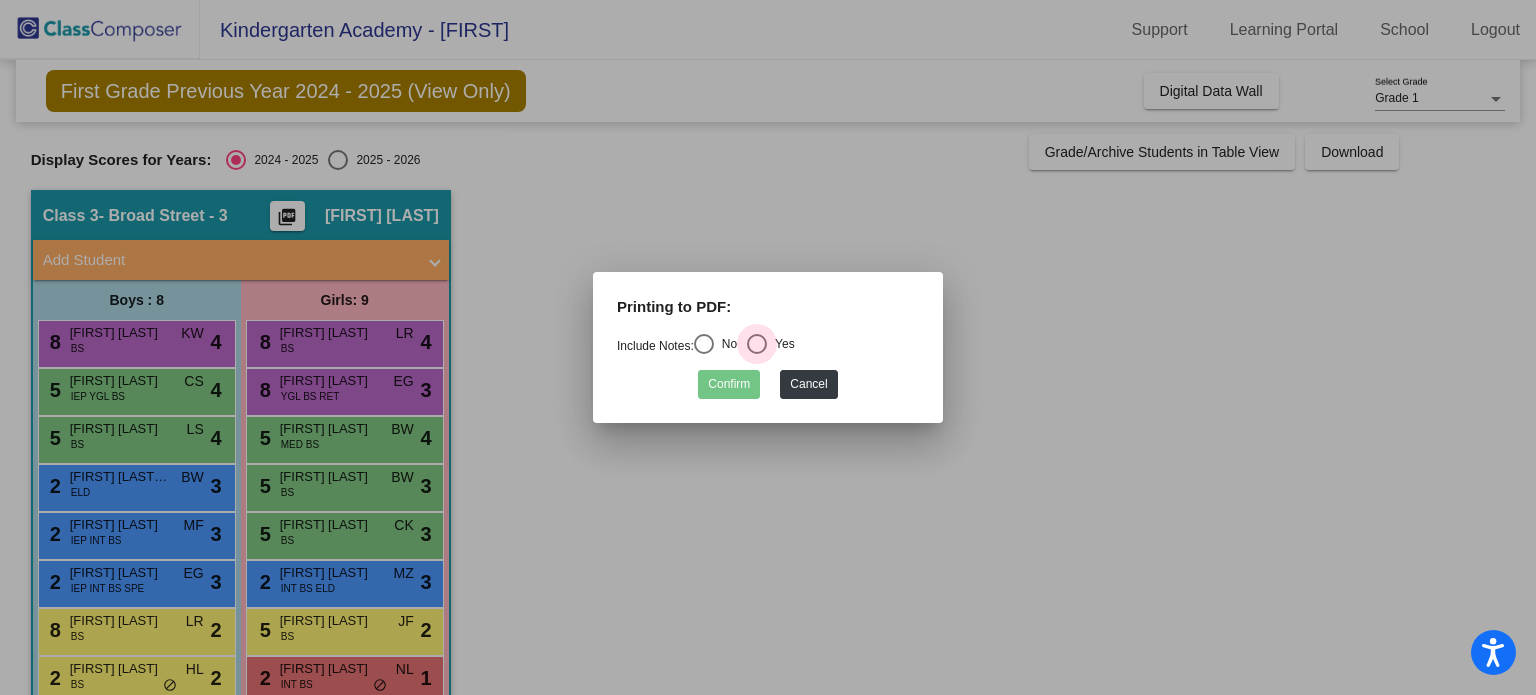 click at bounding box center [757, 344] 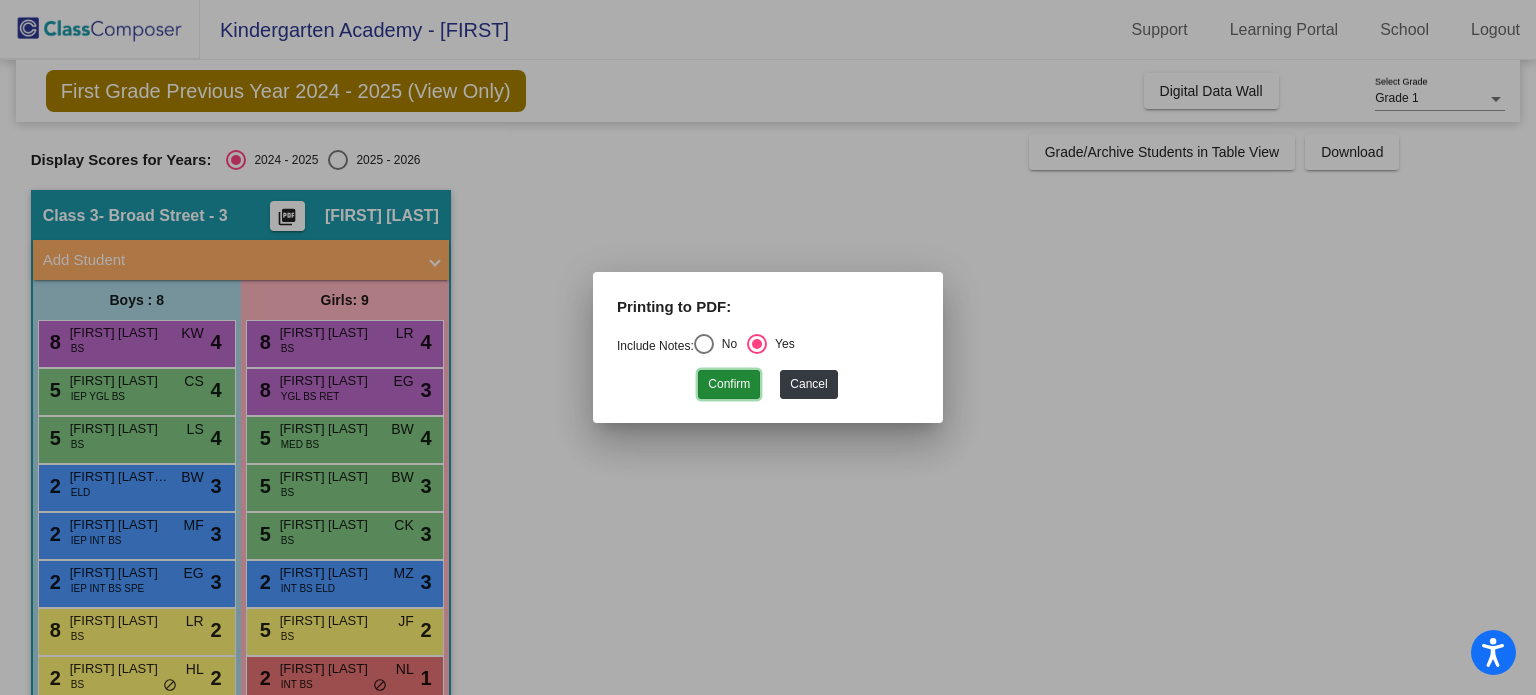 click on "Confirm" at bounding box center (729, 384) 